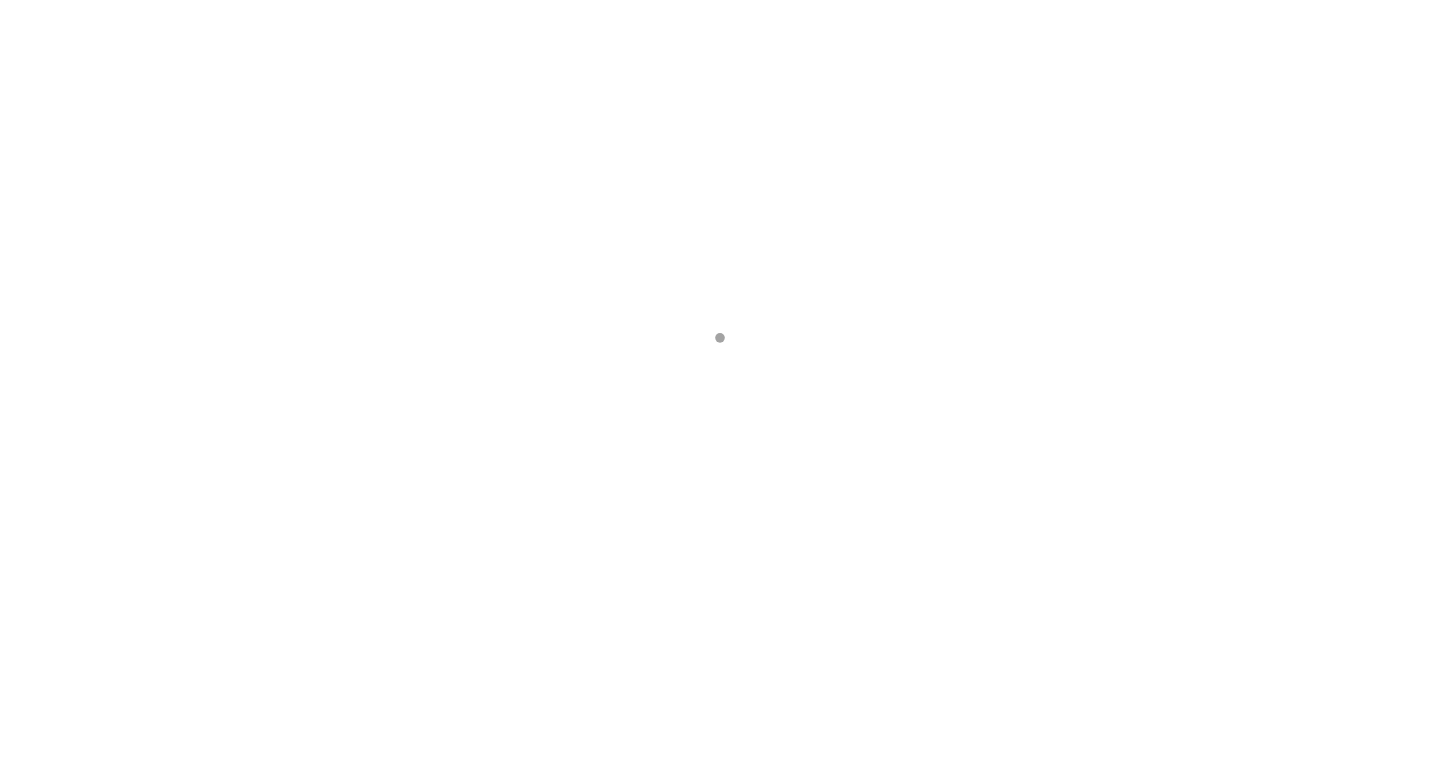 scroll, scrollTop: 0, scrollLeft: 0, axis: both 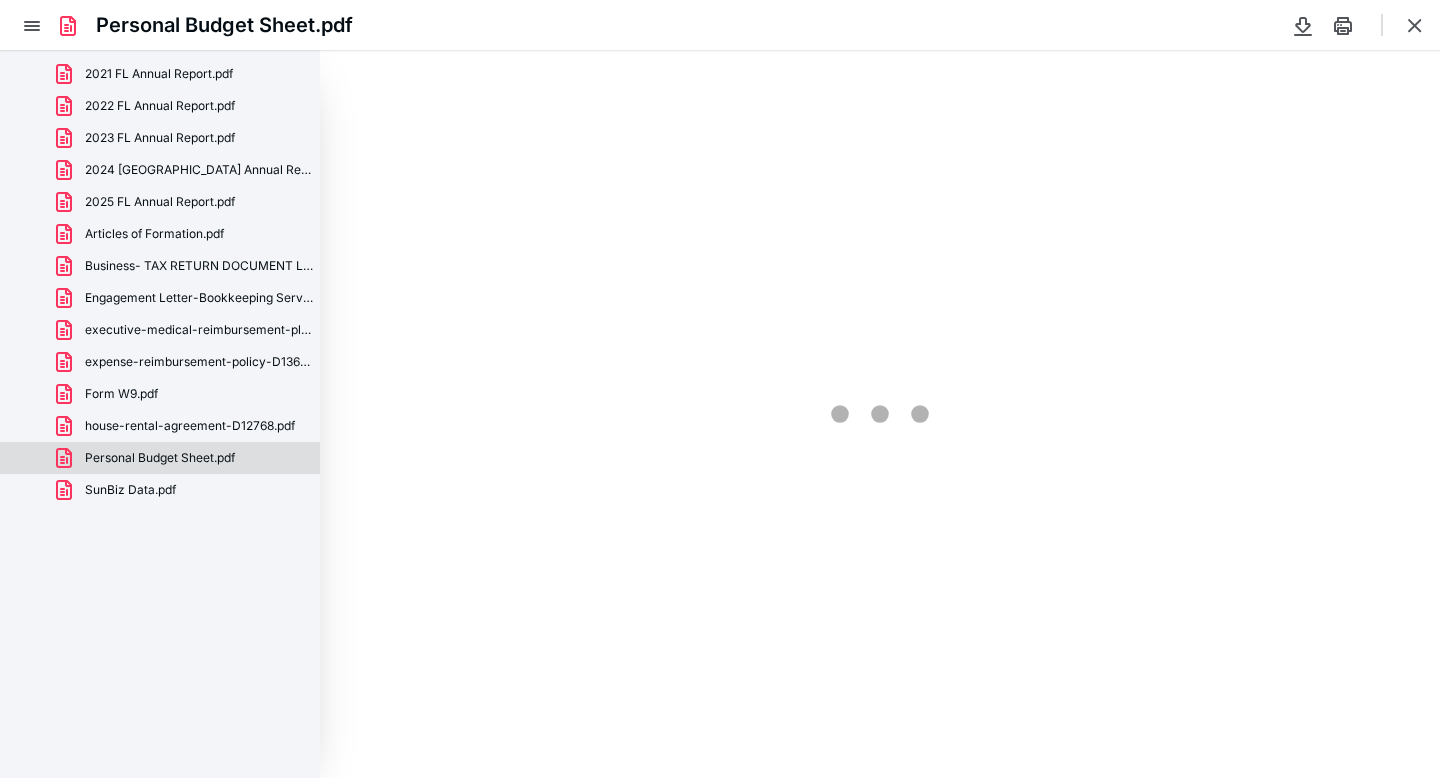 type on "87" 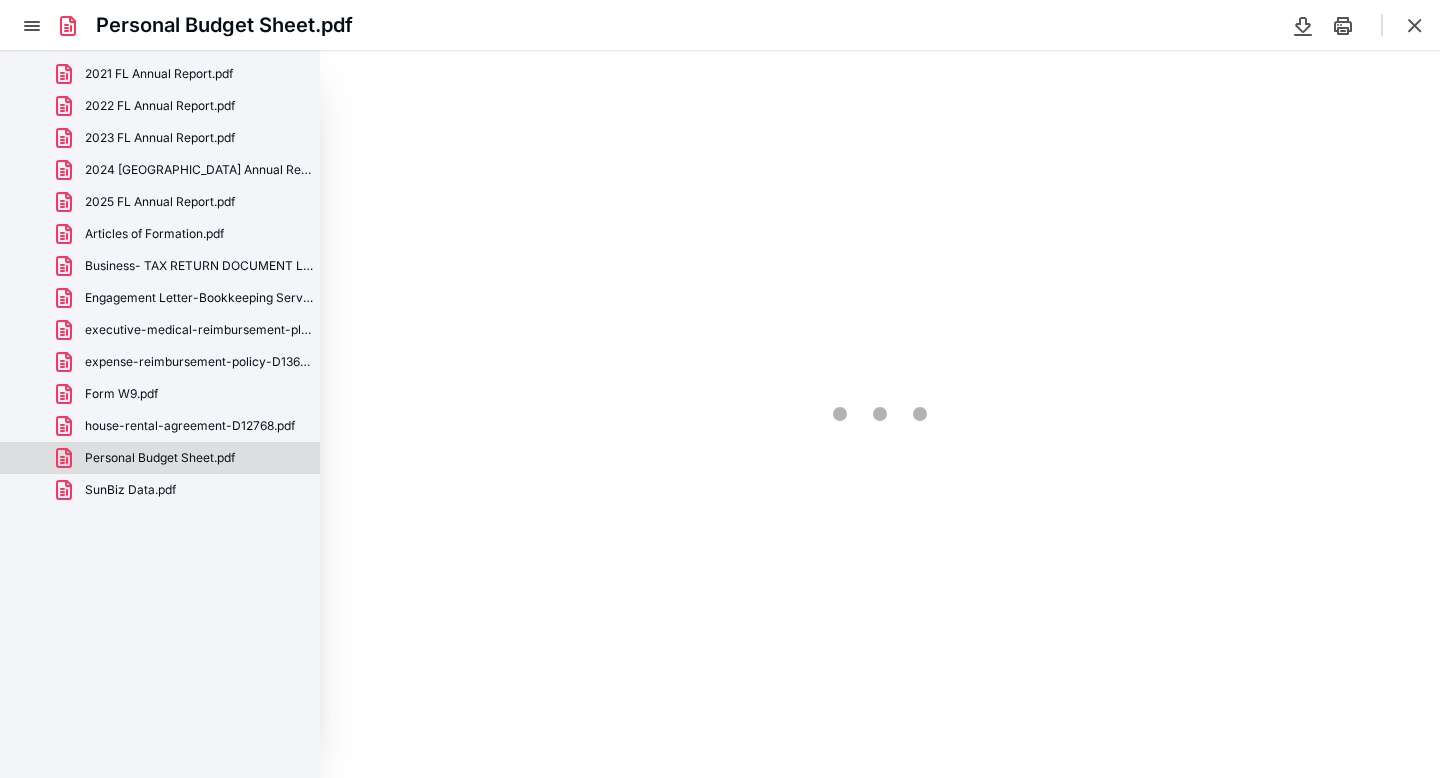 scroll, scrollTop: 39, scrollLeft: 0, axis: vertical 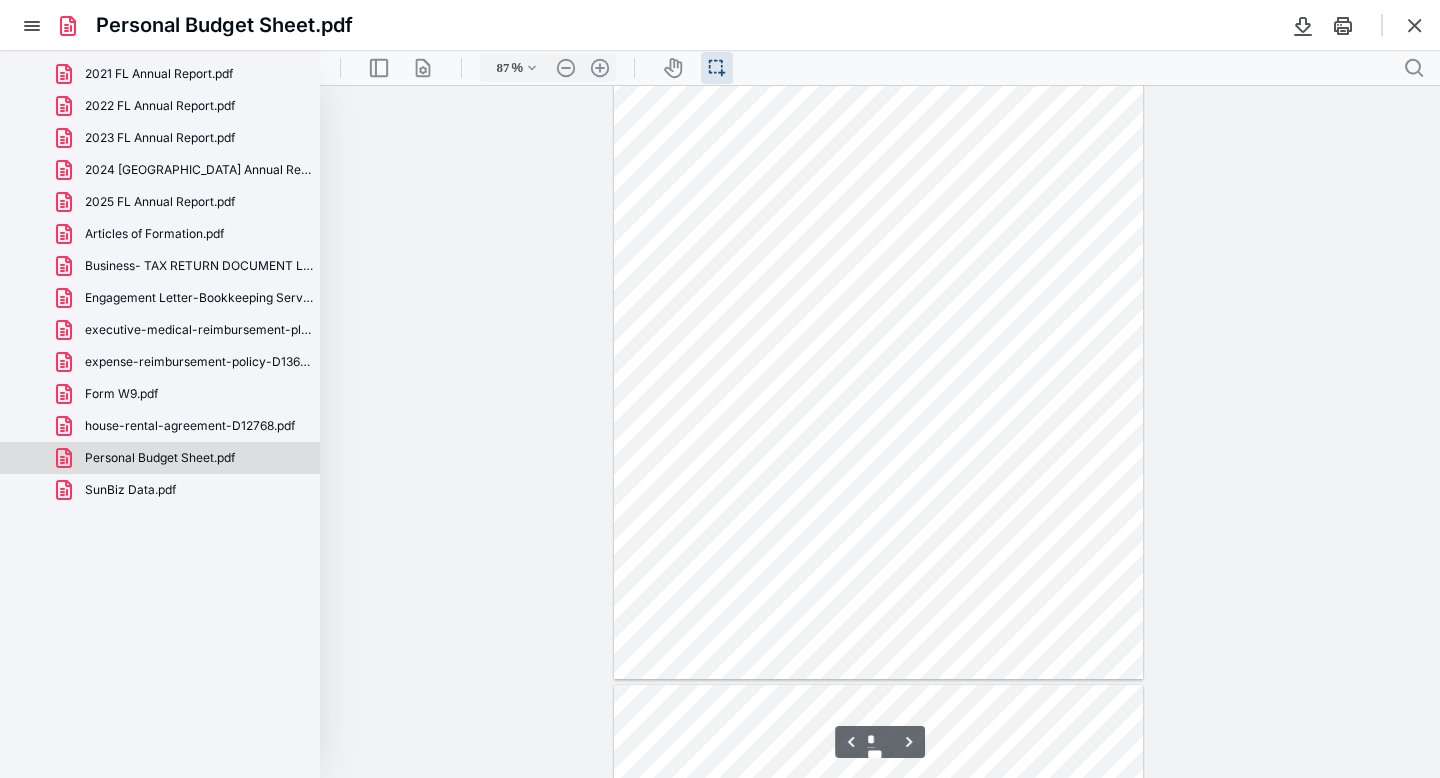 type on "*" 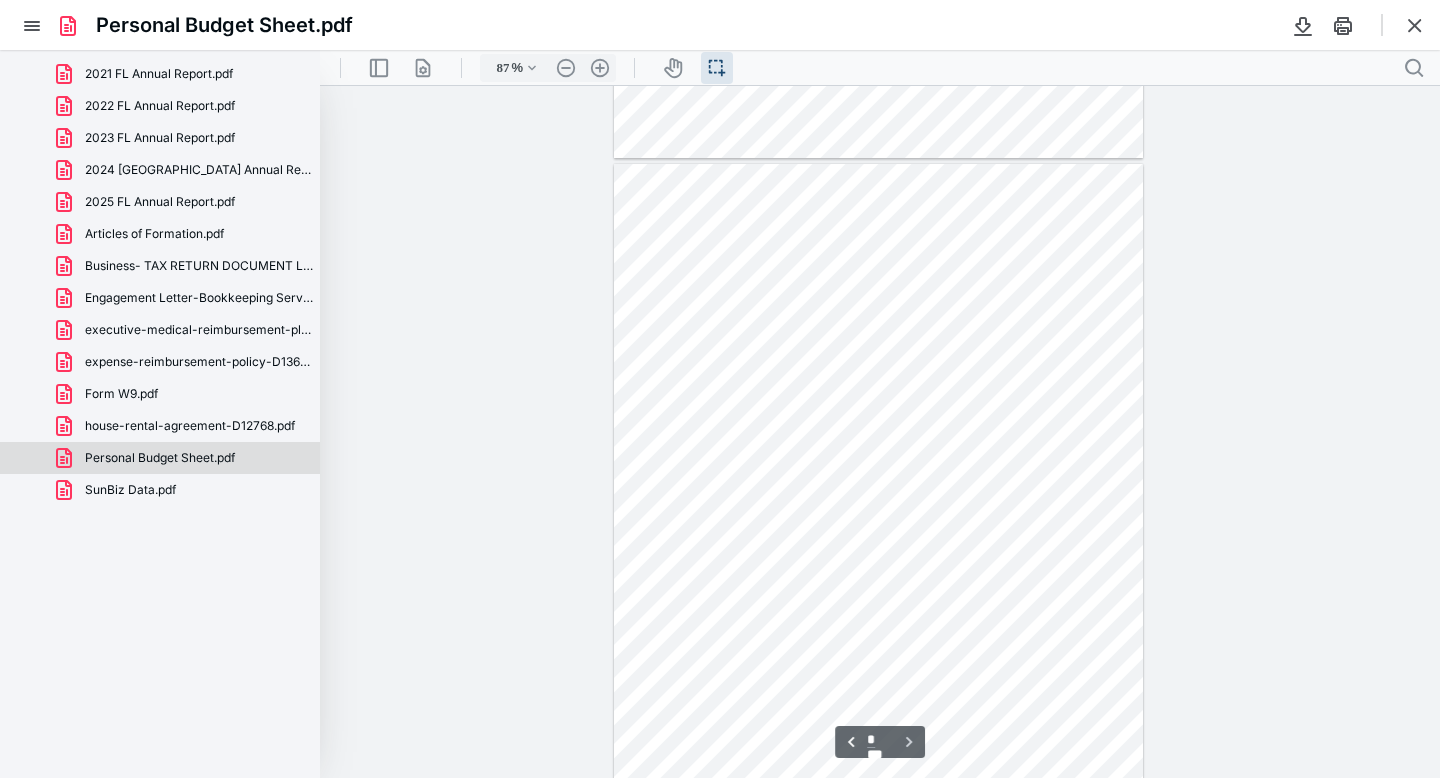scroll, scrollTop: 1381, scrollLeft: 0, axis: vertical 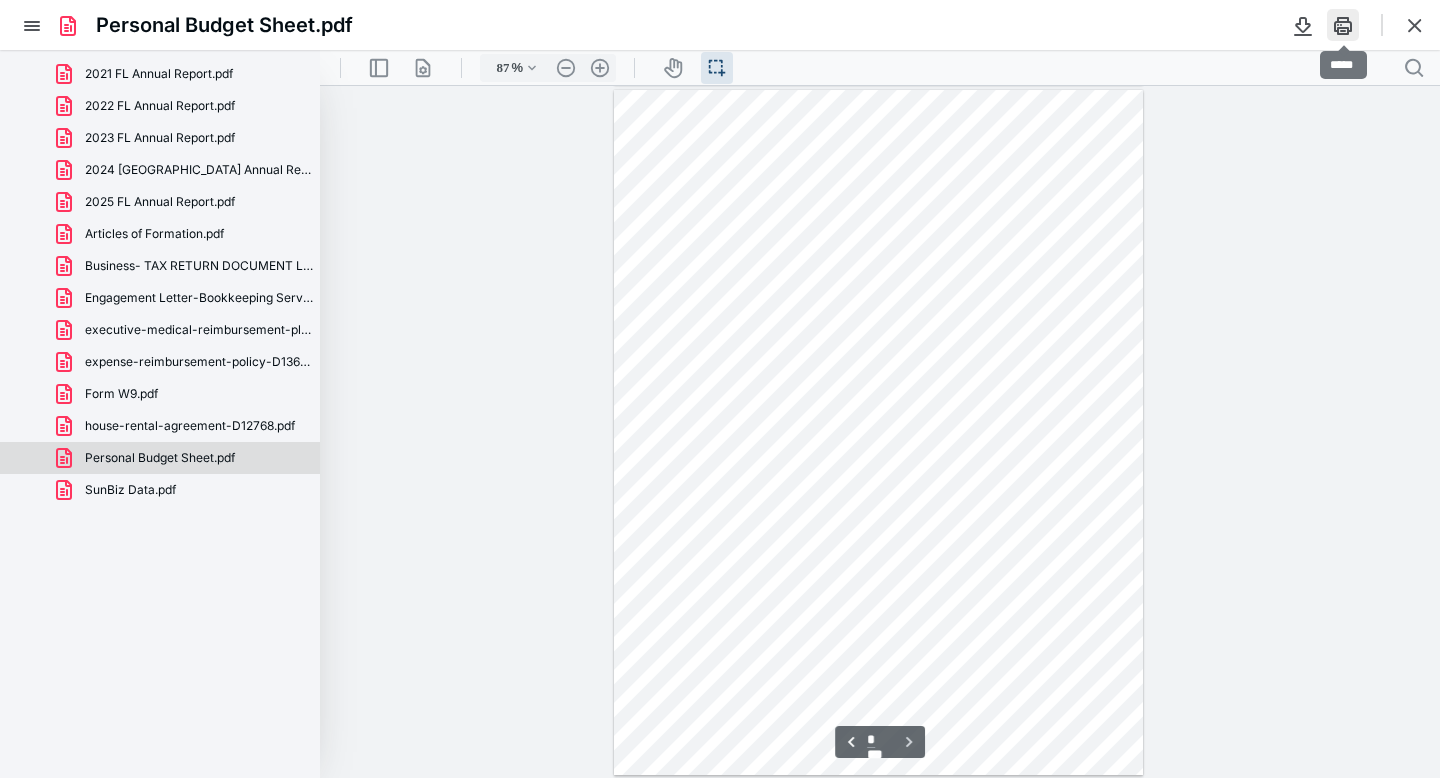click at bounding box center (1343, 25) 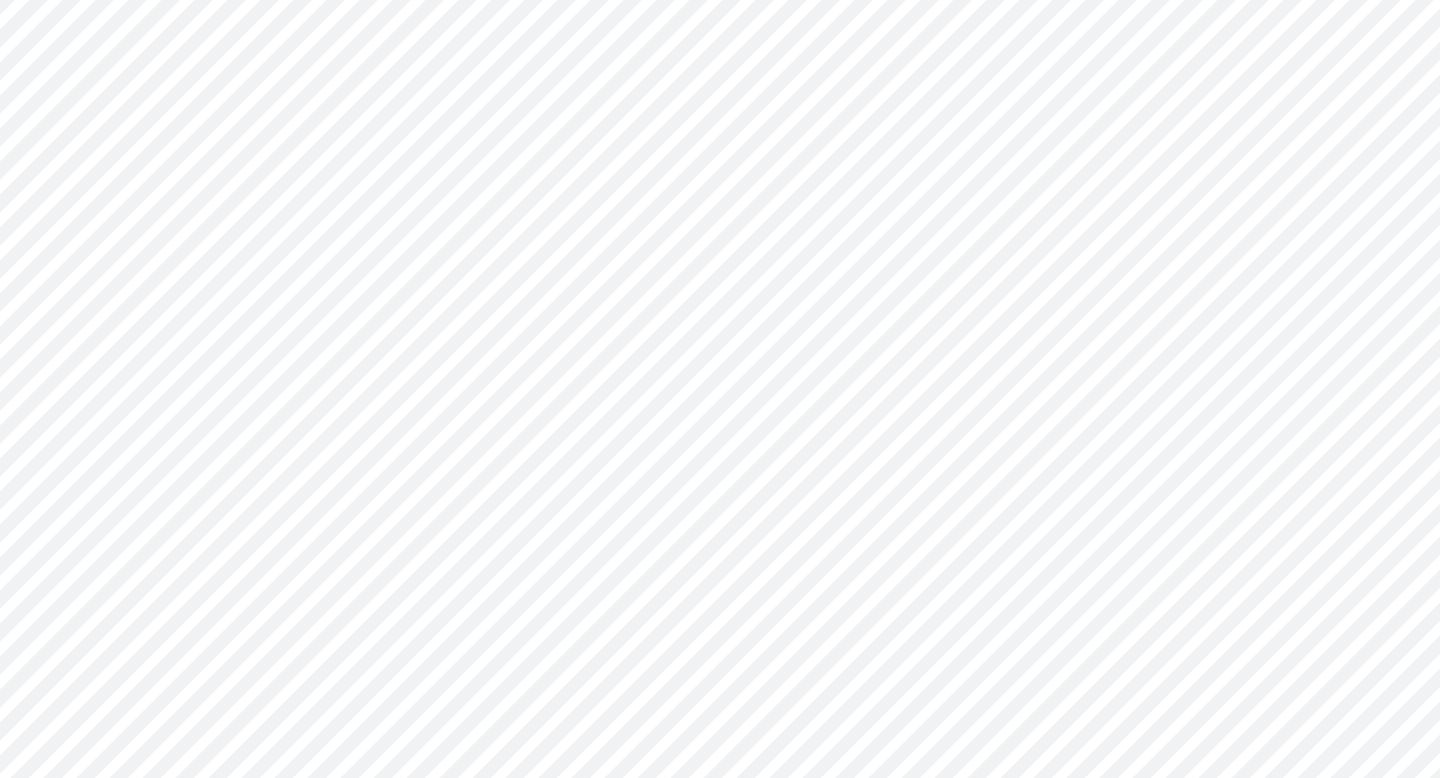 scroll, scrollTop: 0, scrollLeft: 0, axis: both 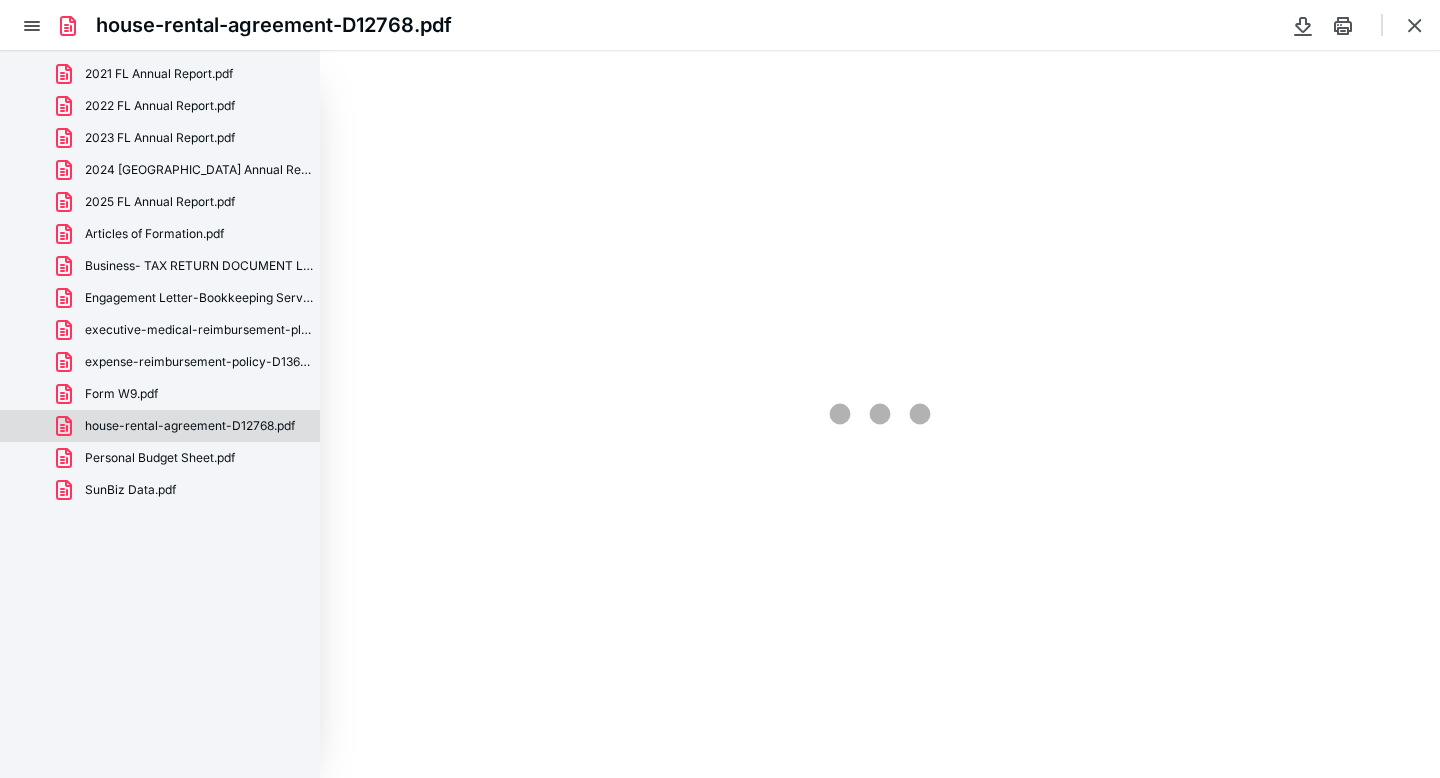 type on "87" 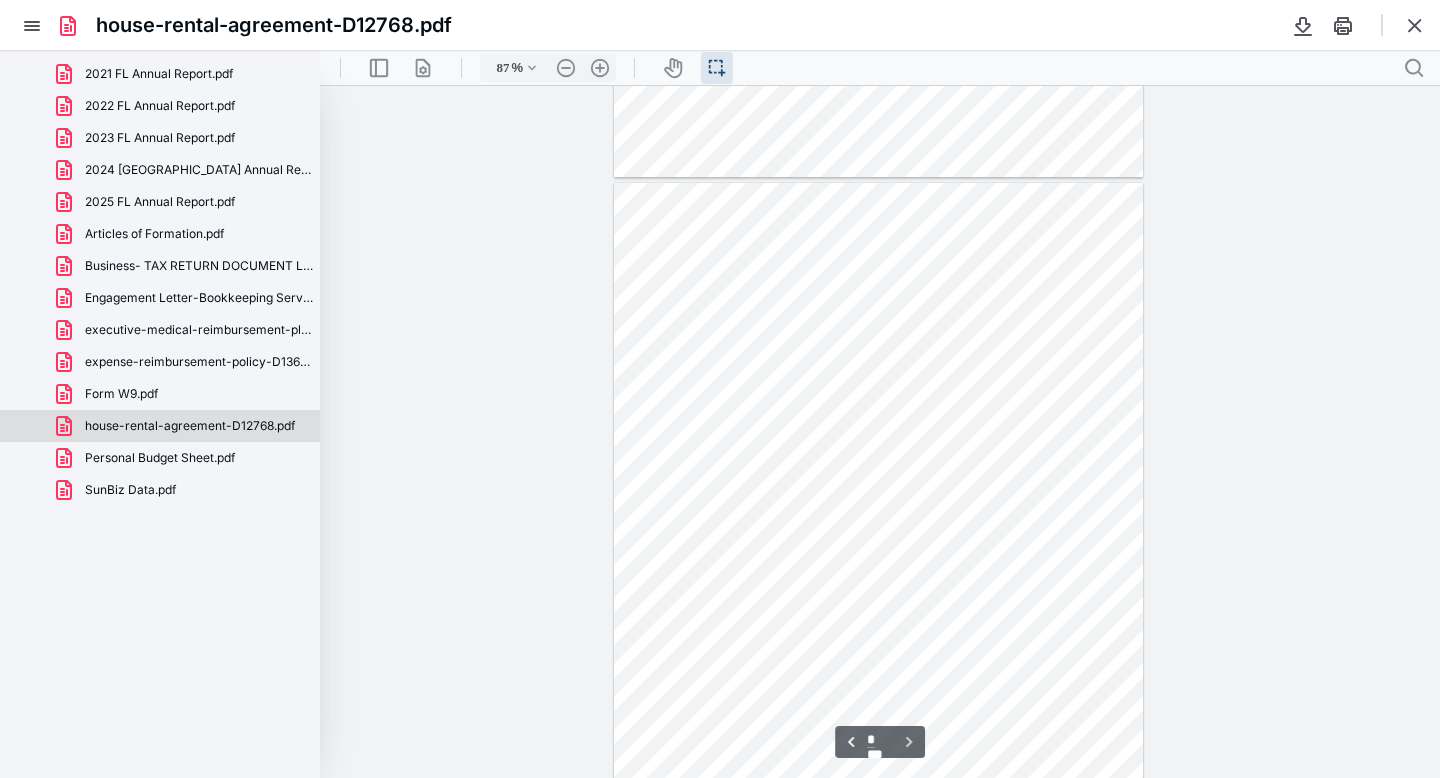 scroll, scrollTop: 647, scrollLeft: 0, axis: vertical 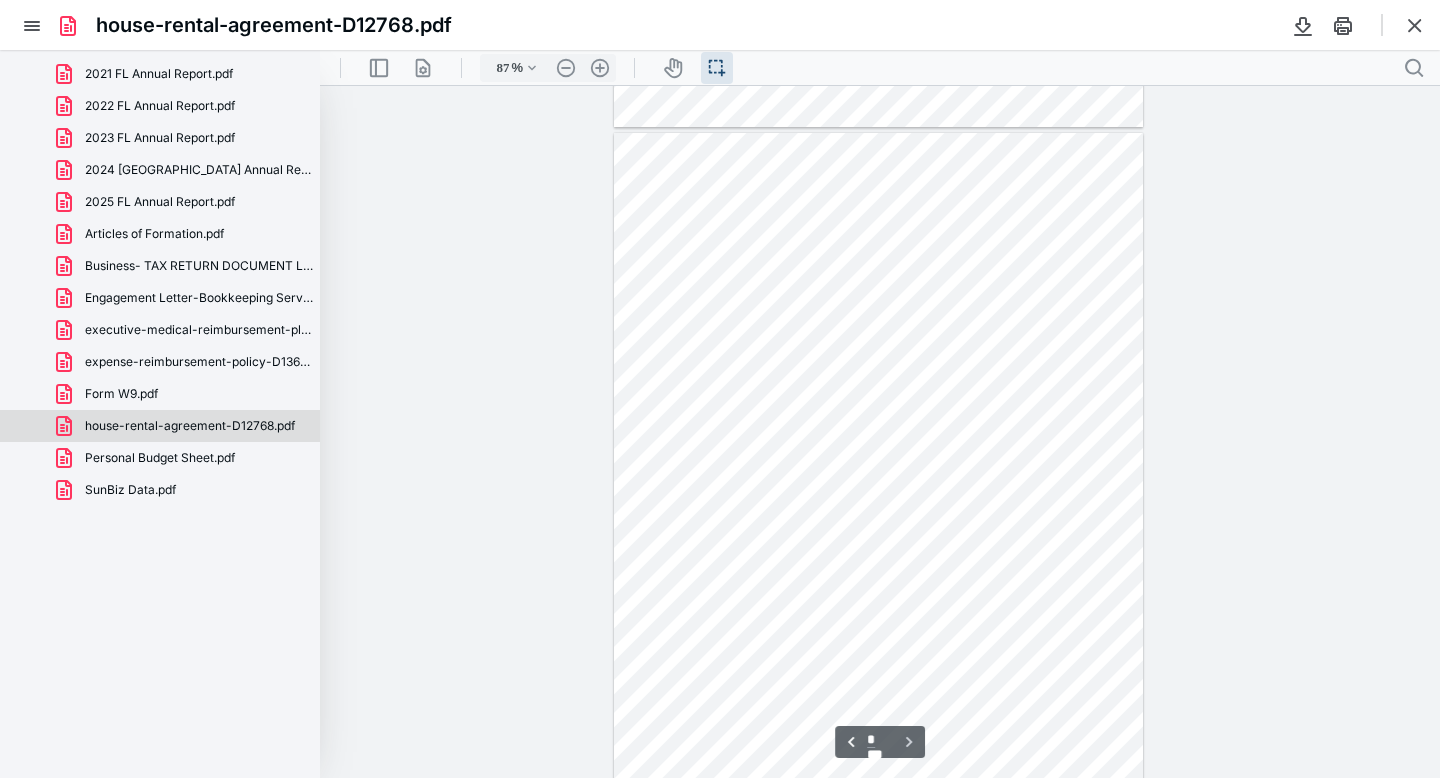 click at bounding box center [878, 475] 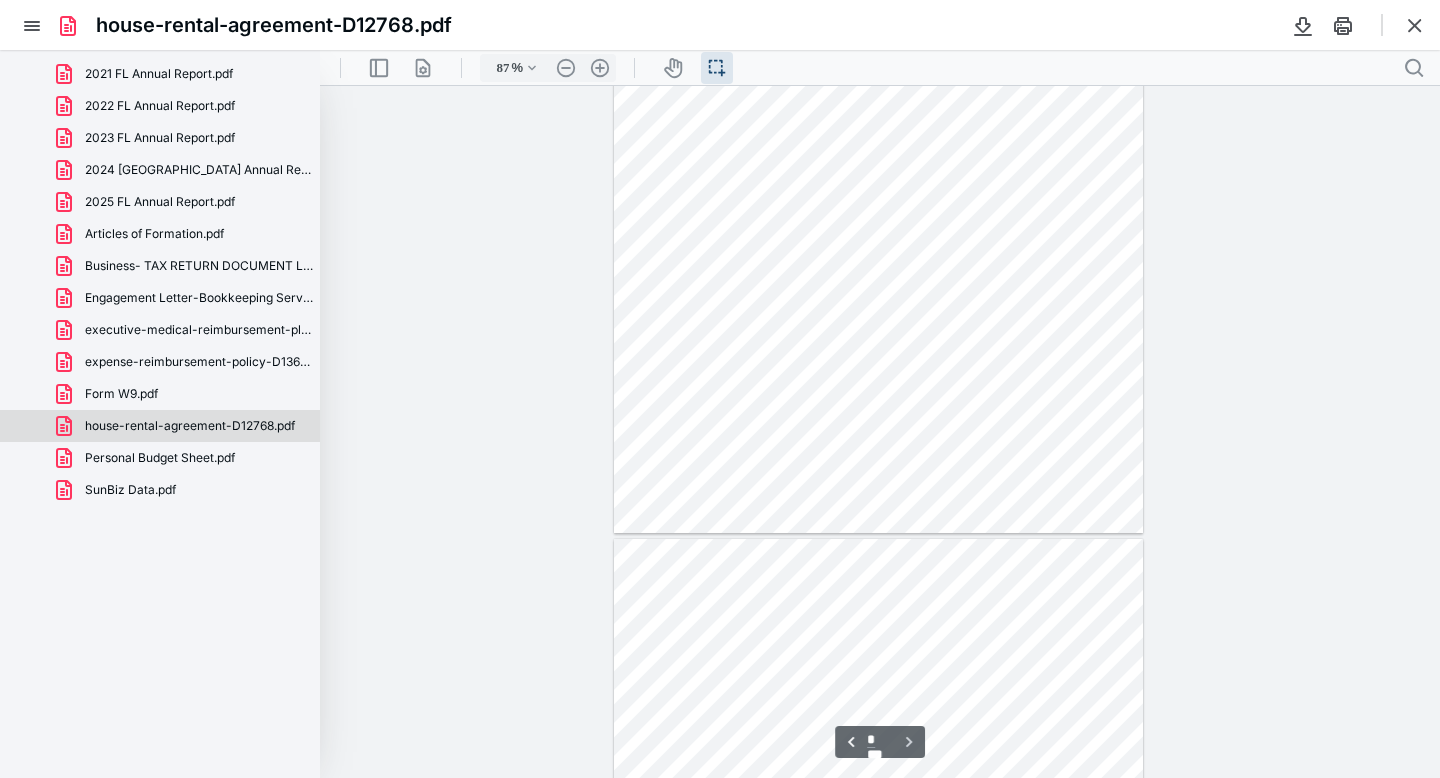 type on "*" 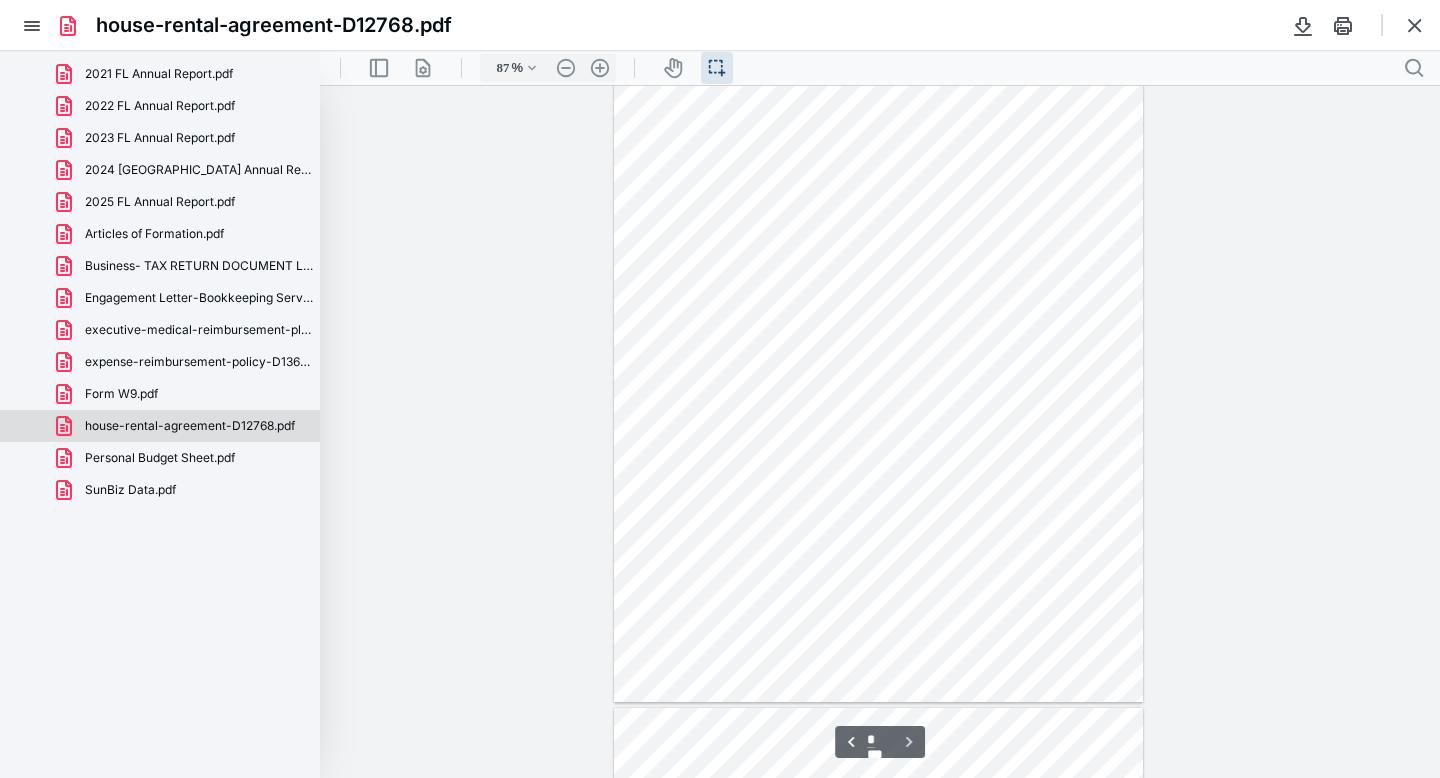scroll, scrollTop: 0, scrollLeft: 0, axis: both 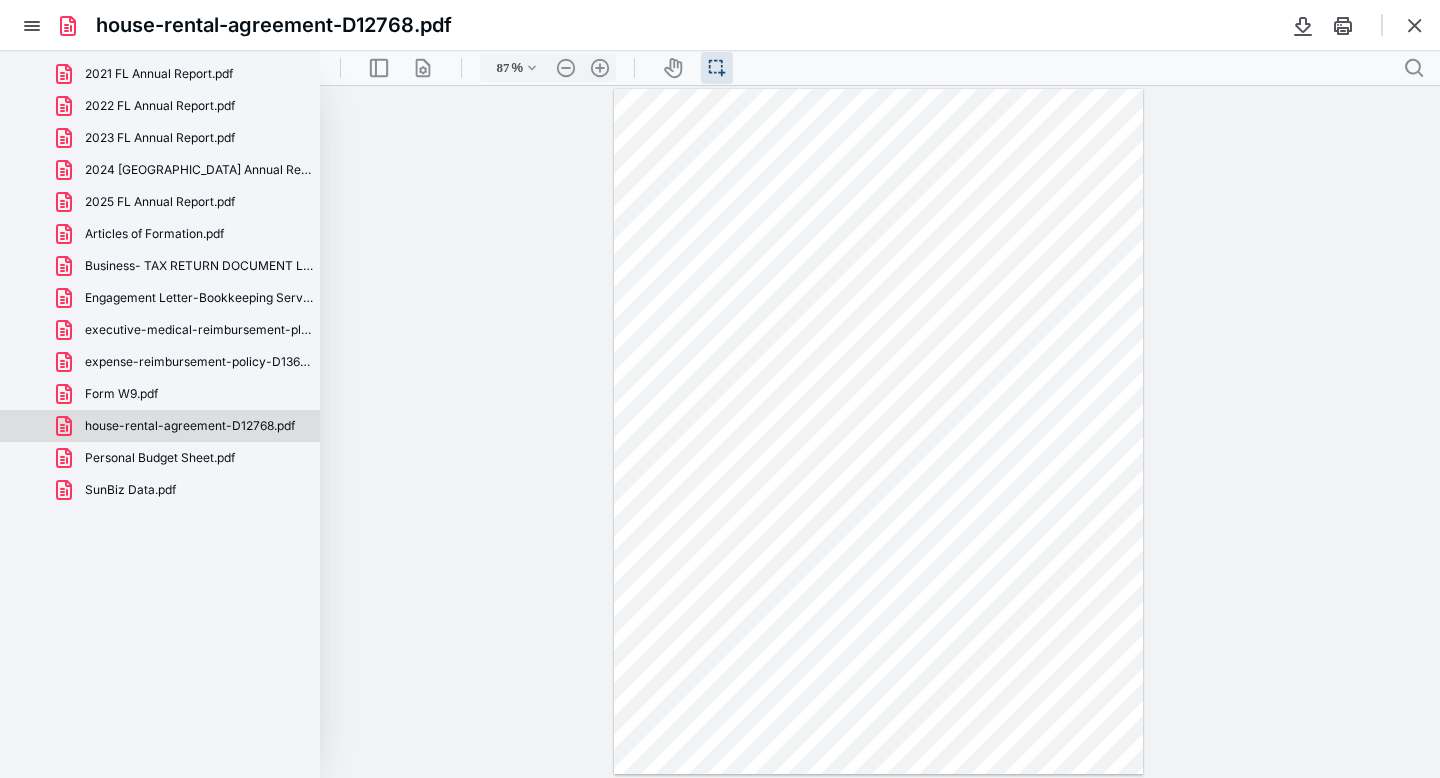 click at bounding box center [878, 431] 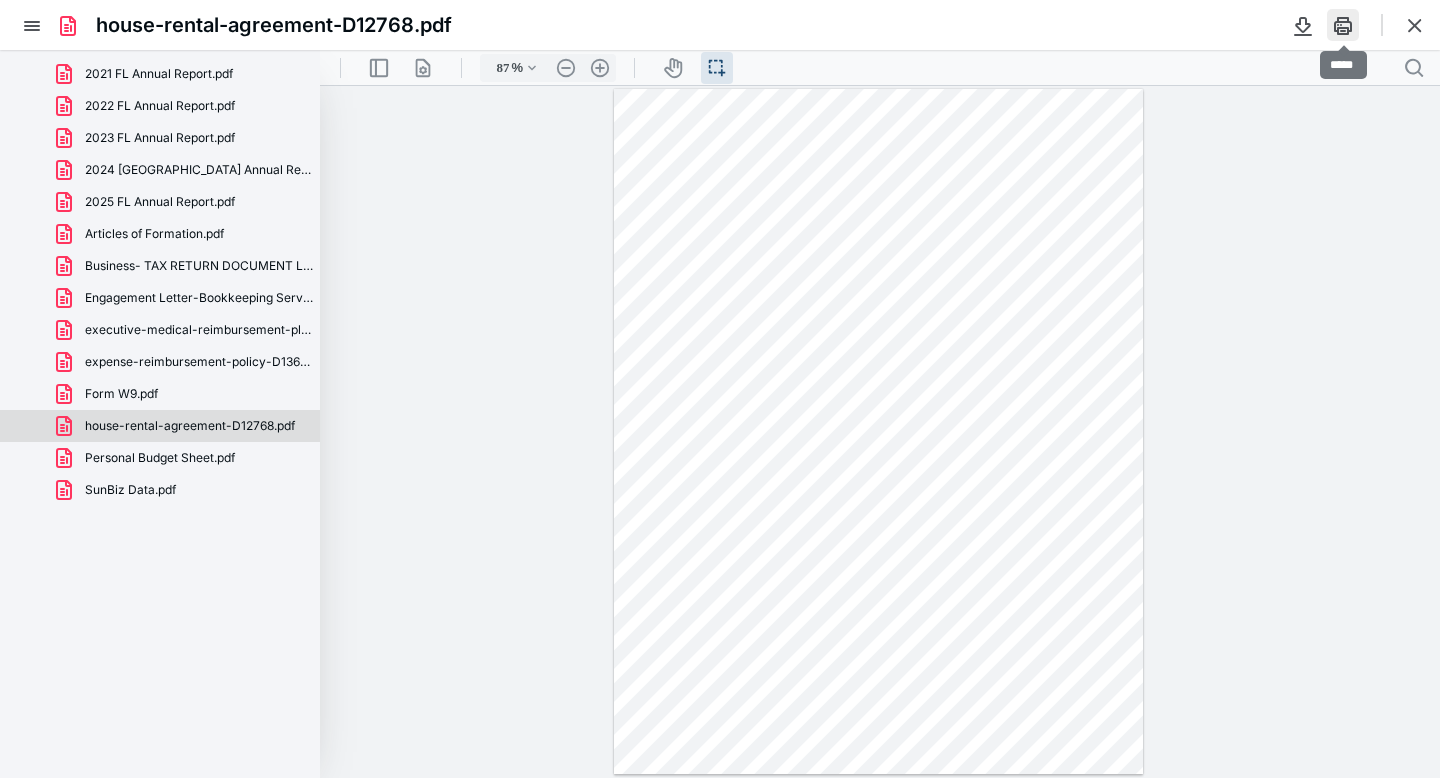 click at bounding box center (1343, 25) 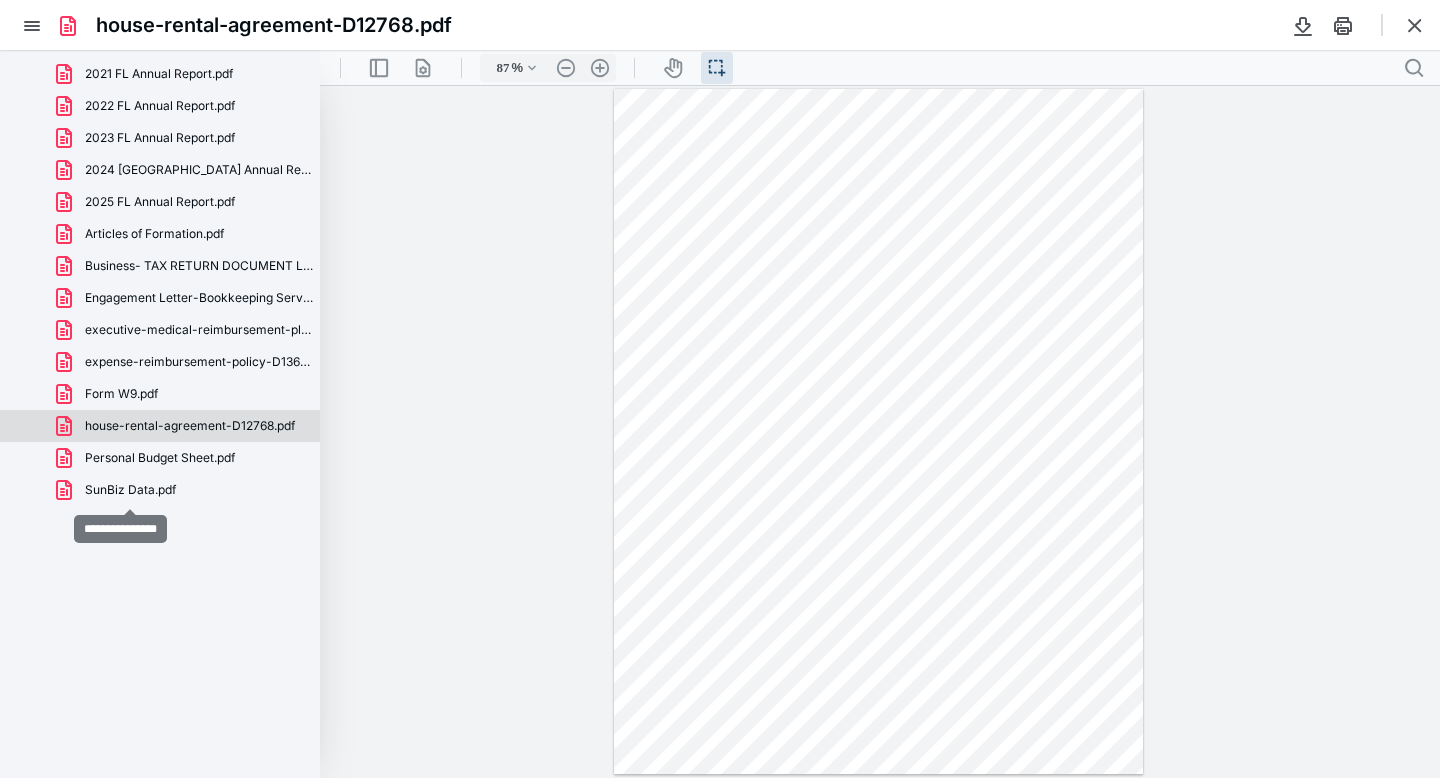 click on "SunBiz Data.pdf" at bounding box center [130, 490] 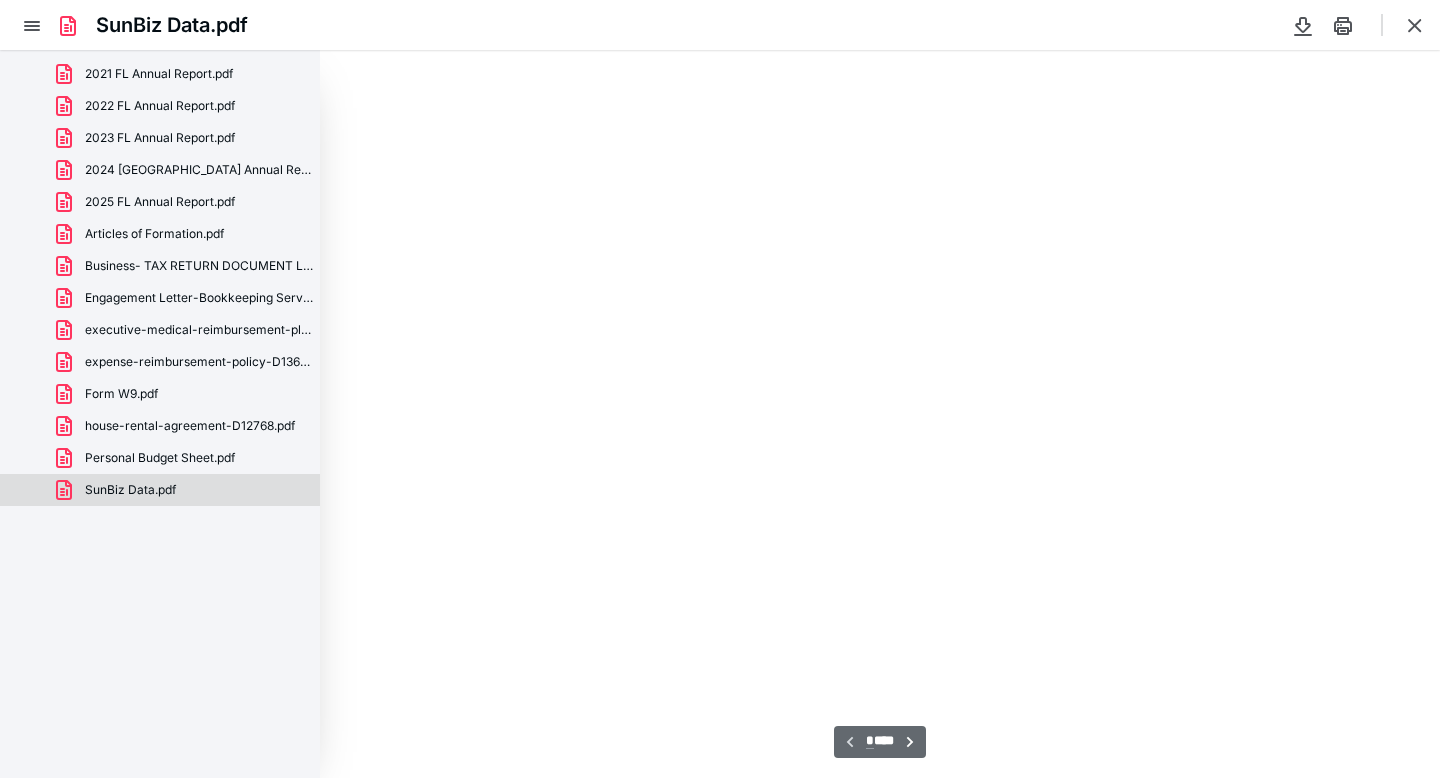 scroll, scrollTop: 39, scrollLeft: 0, axis: vertical 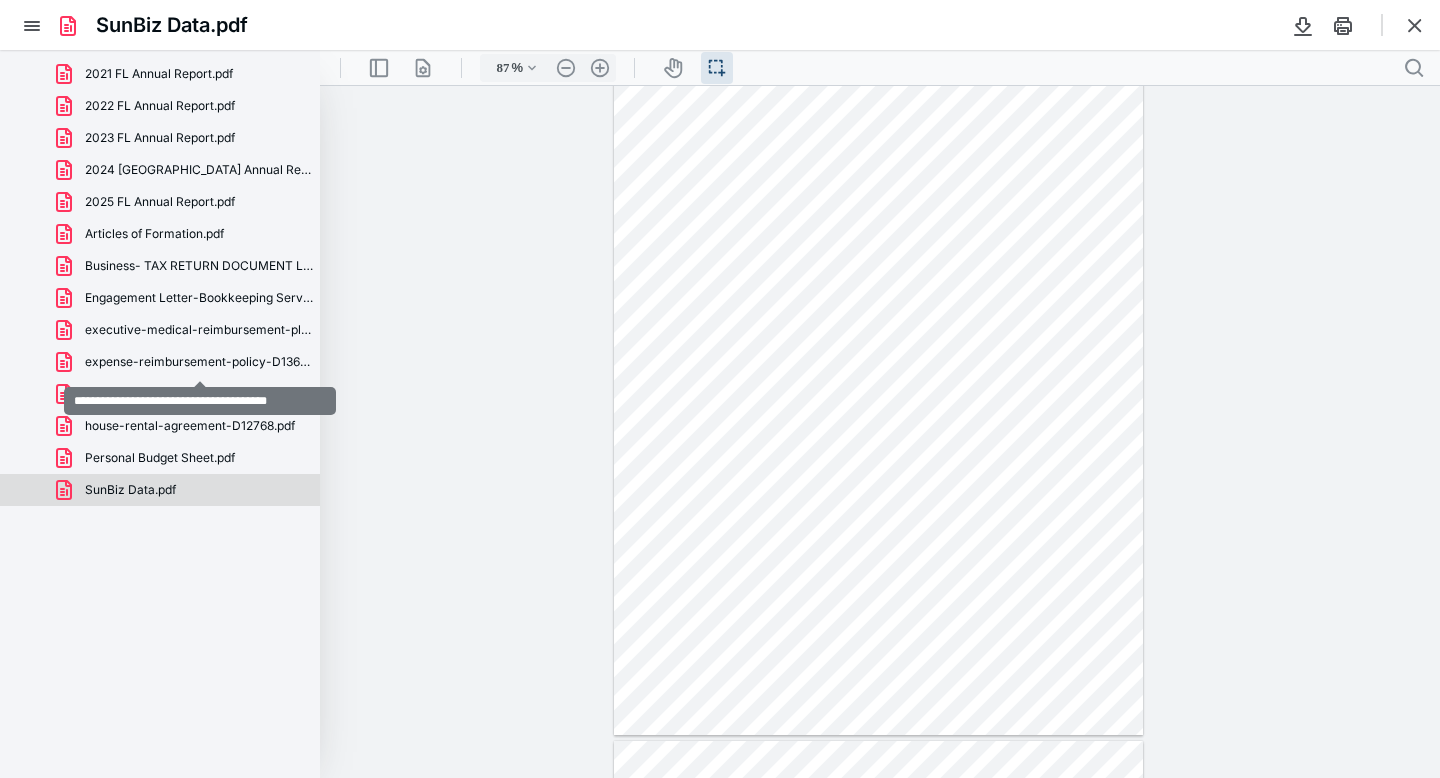 click on "expense-reimbursement-policy-D13688.pdf" at bounding box center (200, 362) 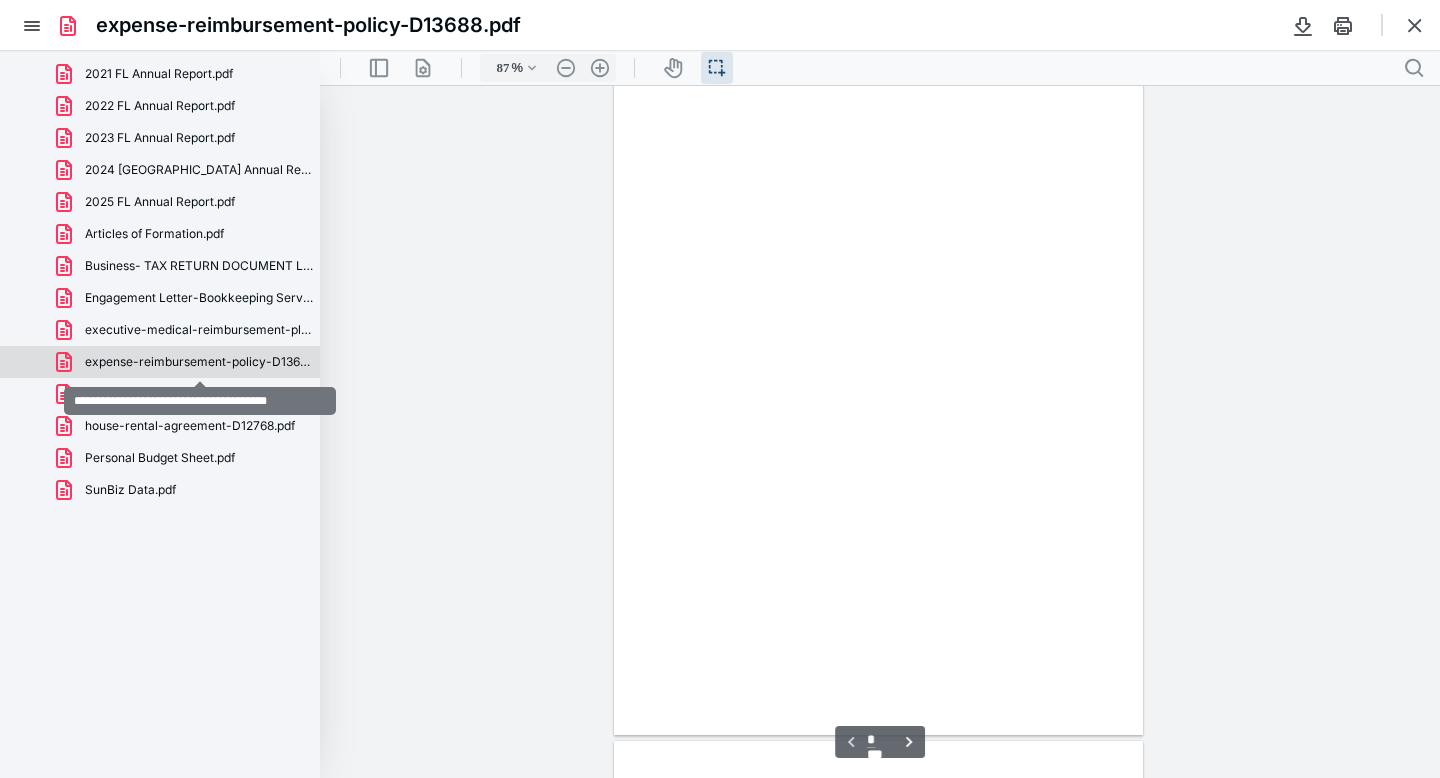scroll, scrollTop: 39, scrollLeft: 0, axis: vertical 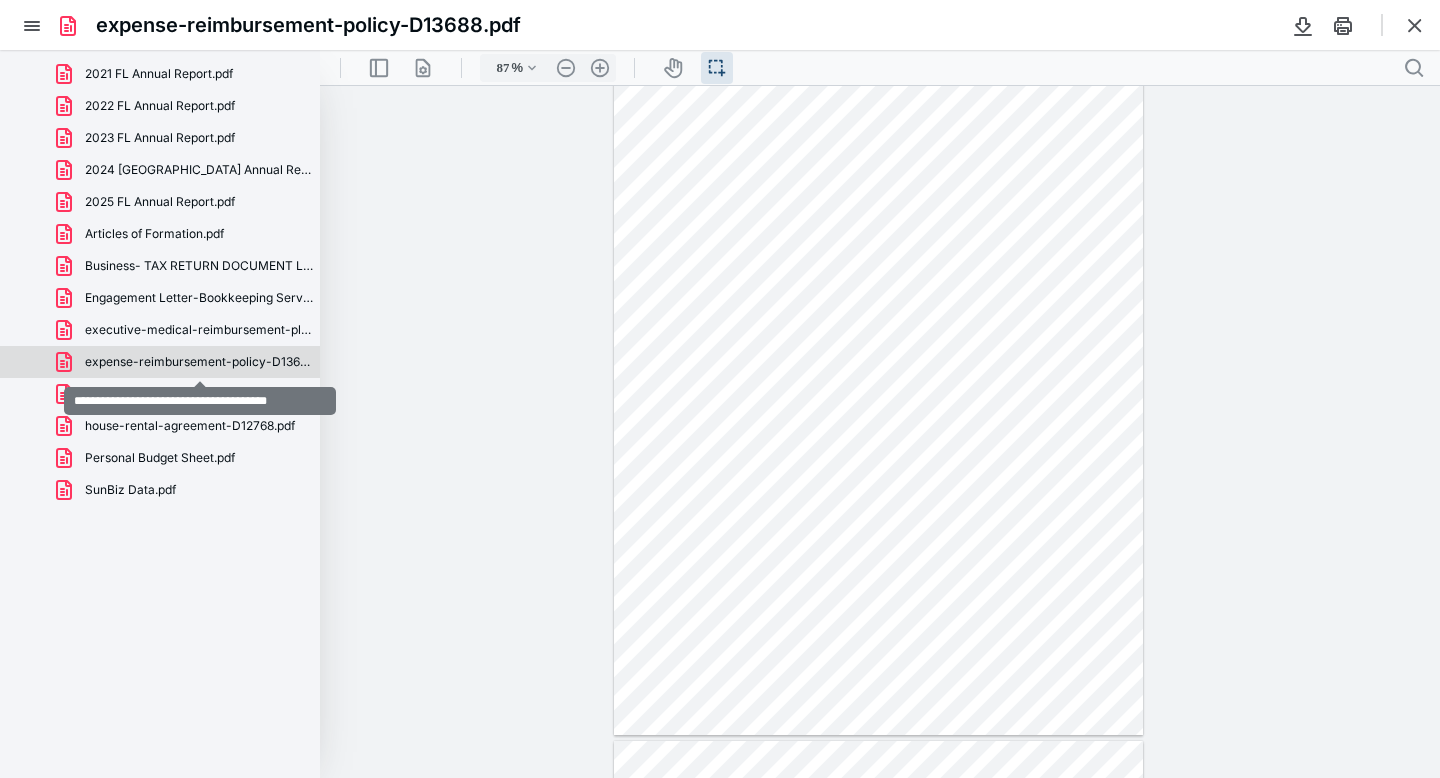 click on "expense-reimbursement-policy-D13688.pdf" at bounding box center [200, 362] 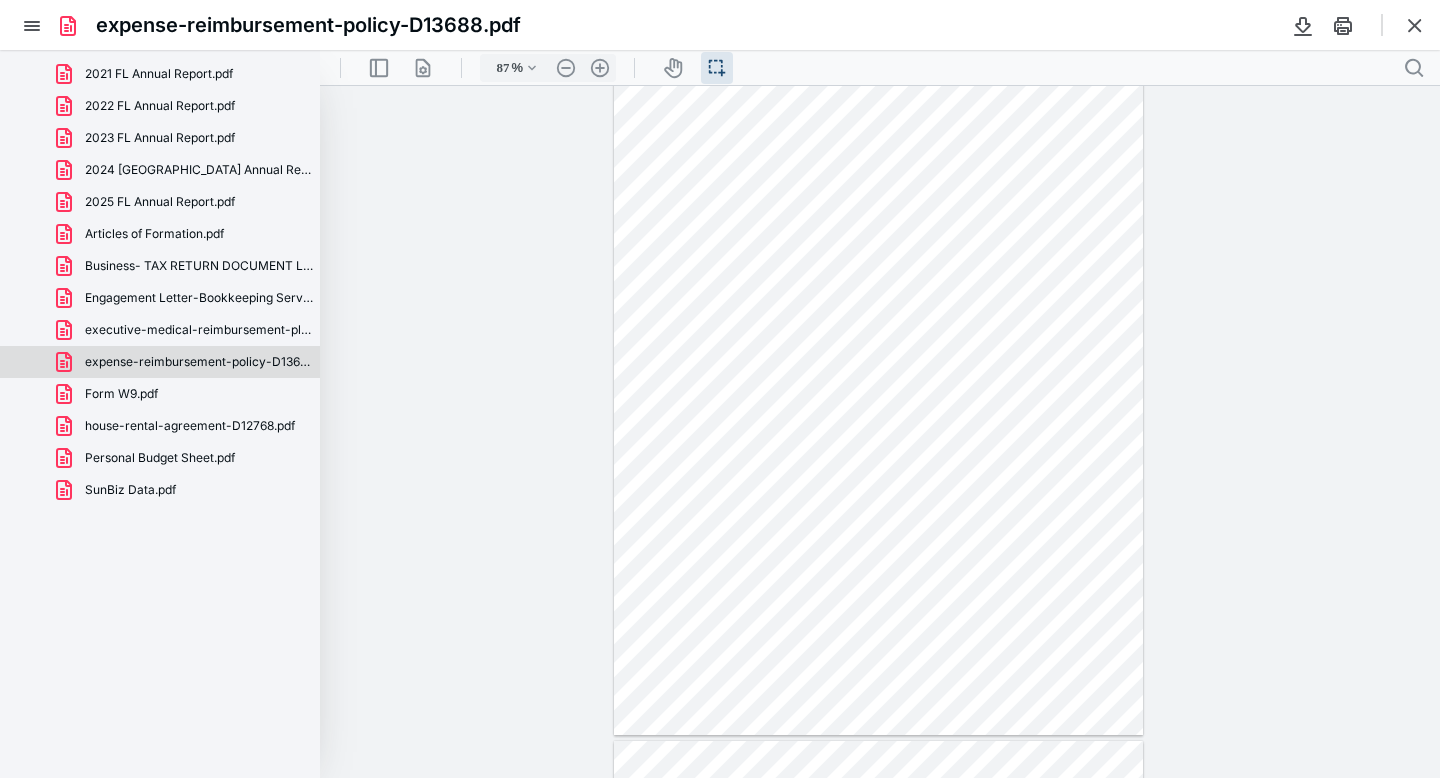 click on "executive-medical-reimbursement-plan-D478.pdf" at bounding box center (200, 330) 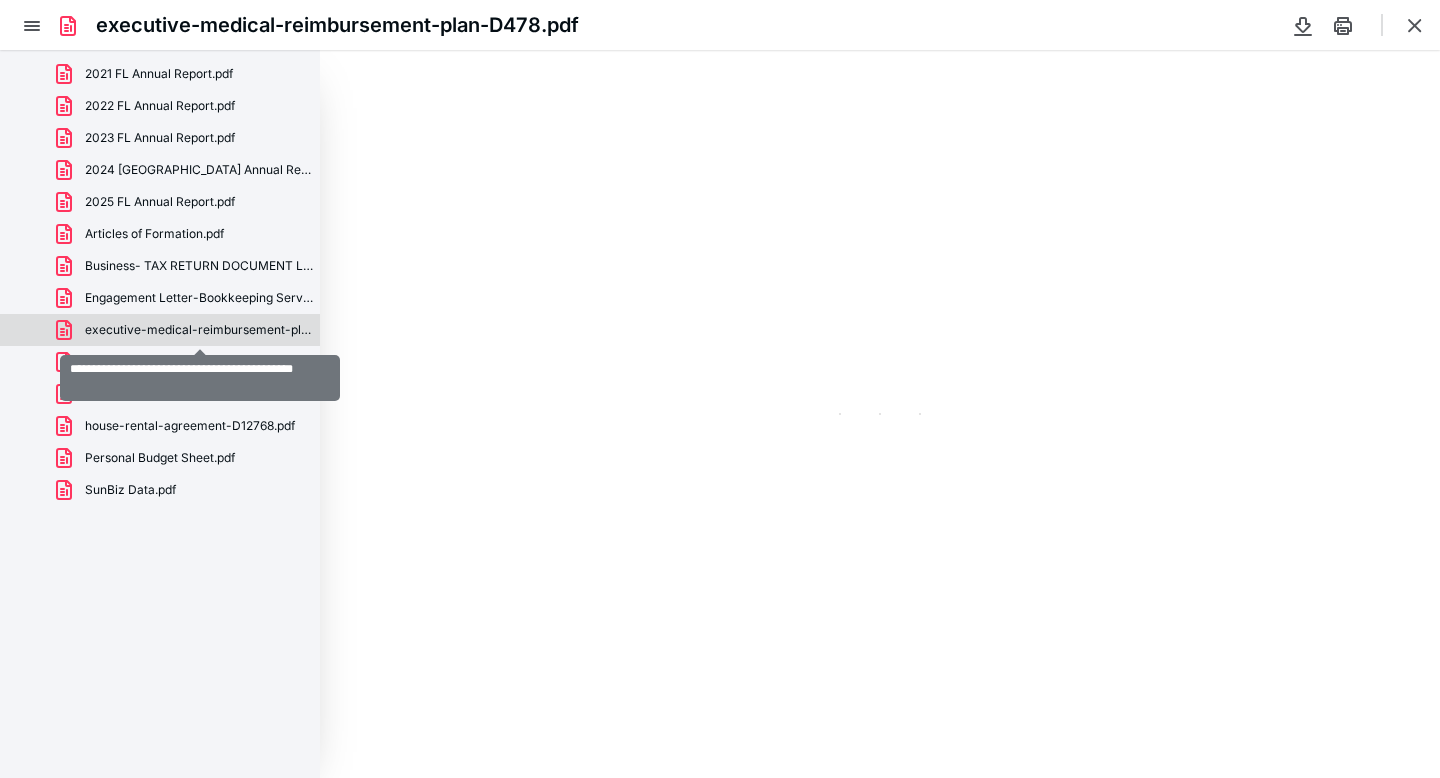 type on "87" 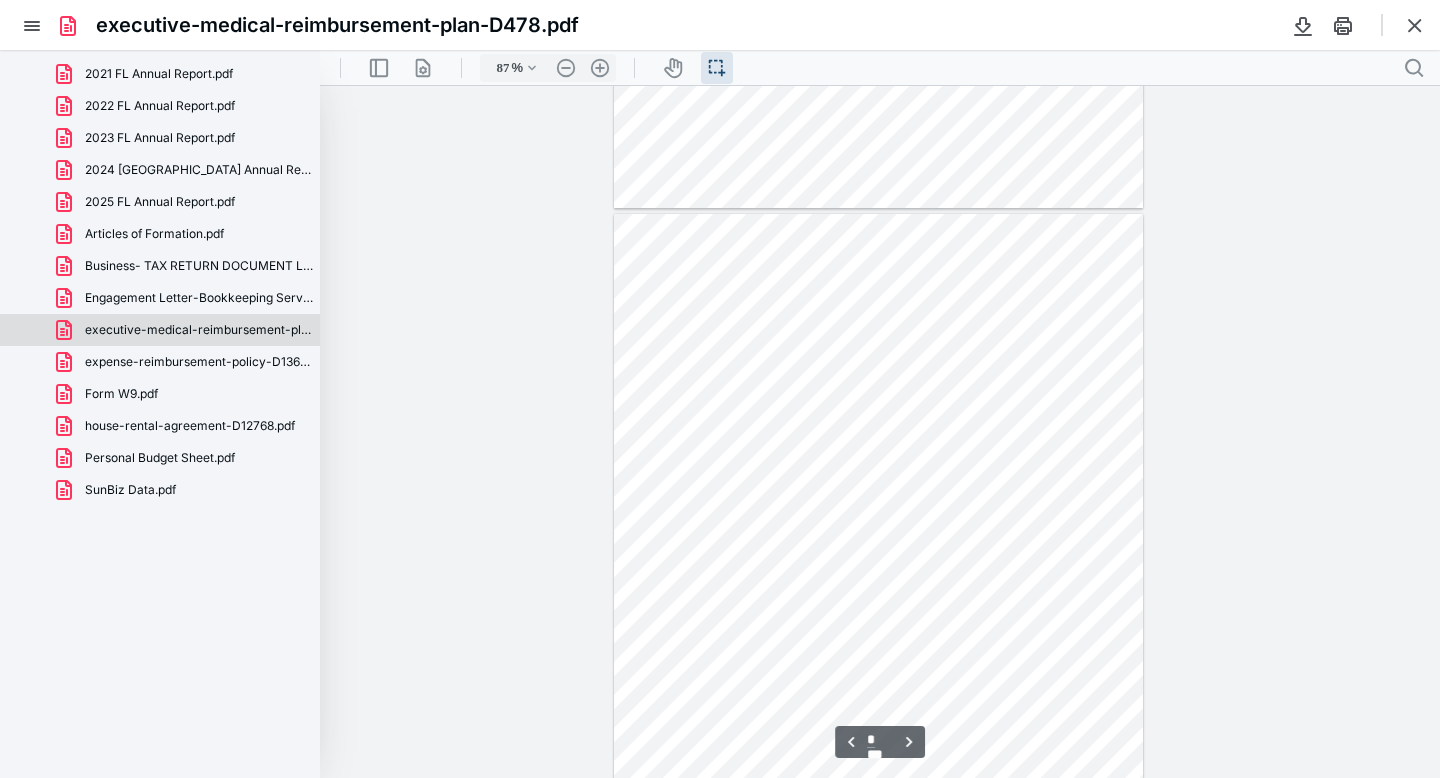 scroll, scrollTop: 643, scrollLeft: 0, axis: vertical 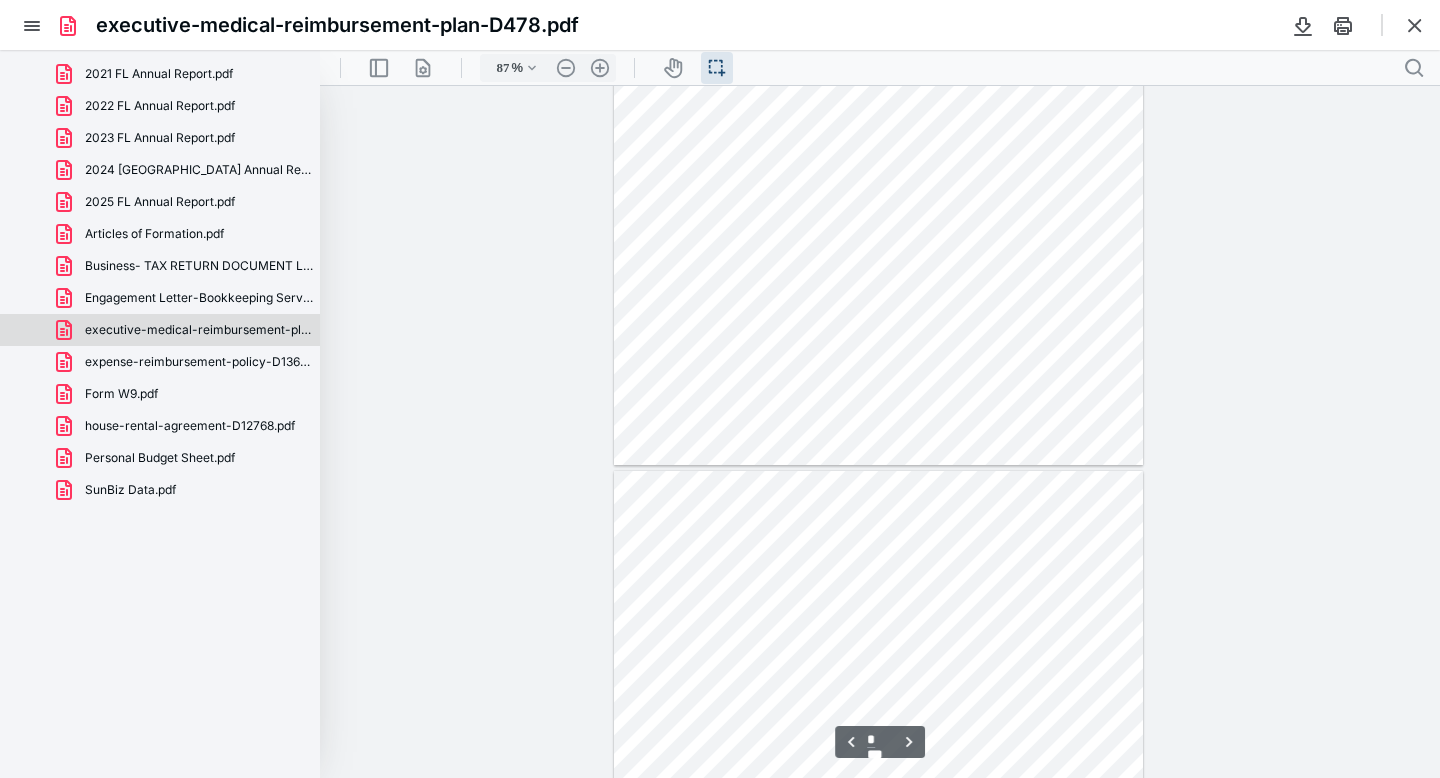 type on "*" 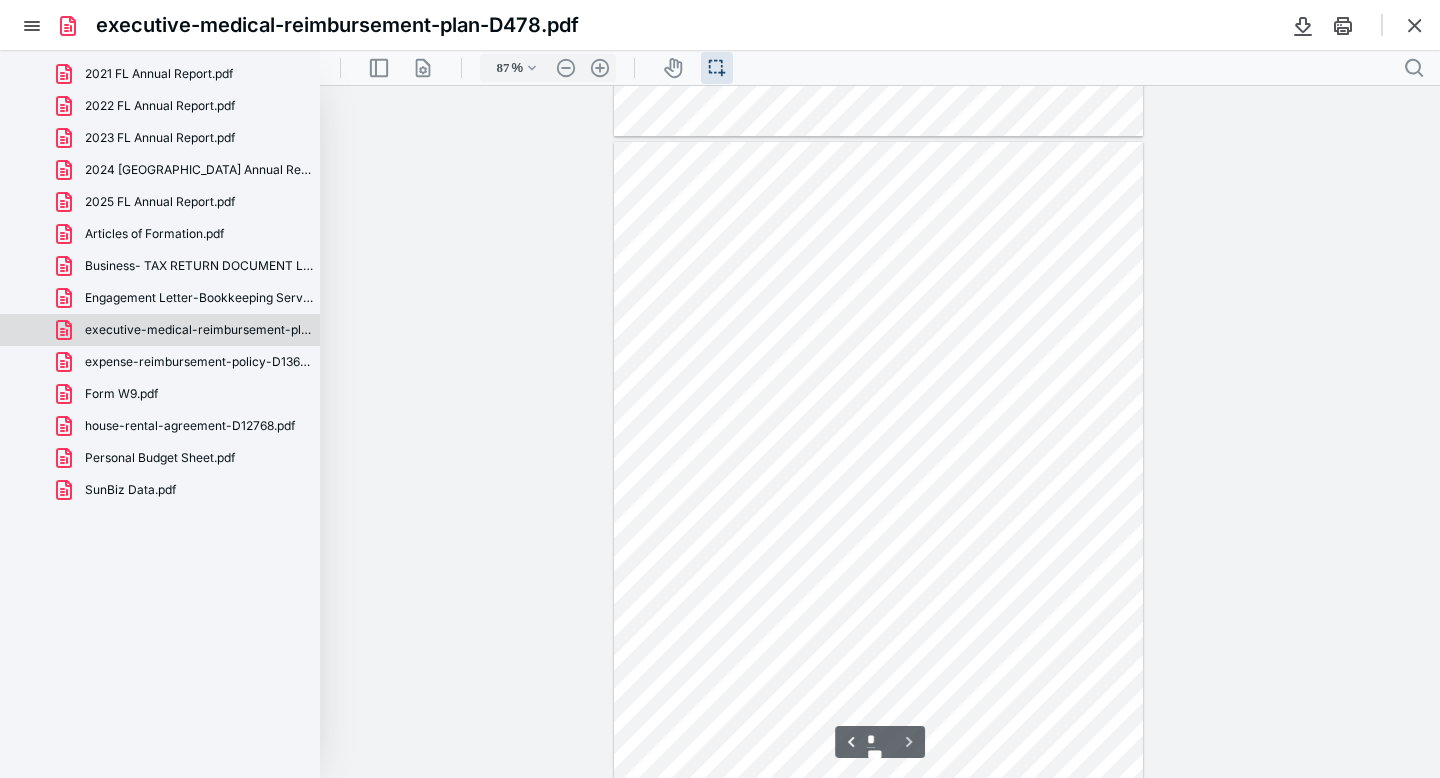 scroll, scrollTop: 1381, scrollLeft: 0, axis: vertical 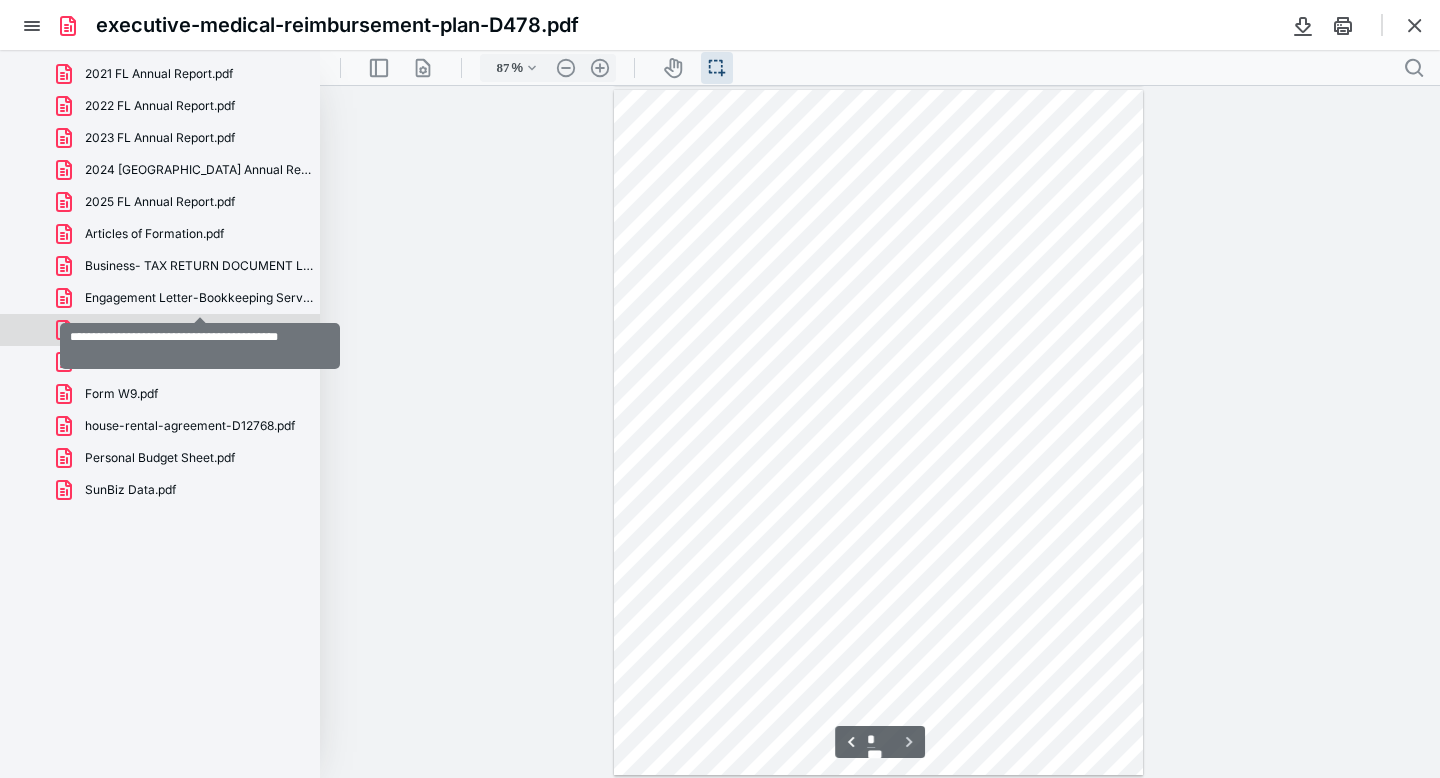 click on "Engagement Letter-Bookkeeping Services.pdf" at bounding box center [200, 298] 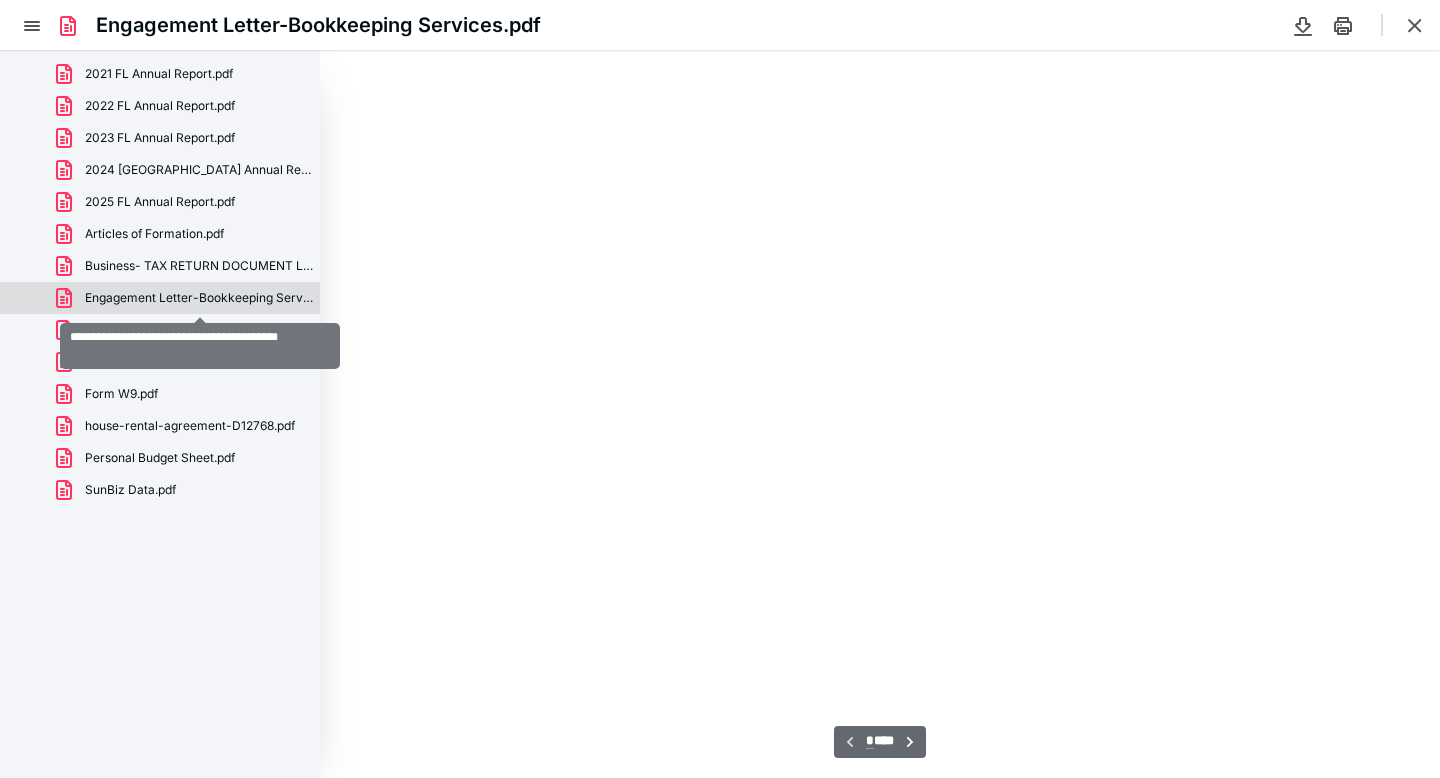 scroll, scrollTop: 39, scrollLeft: 0, axis: vertical 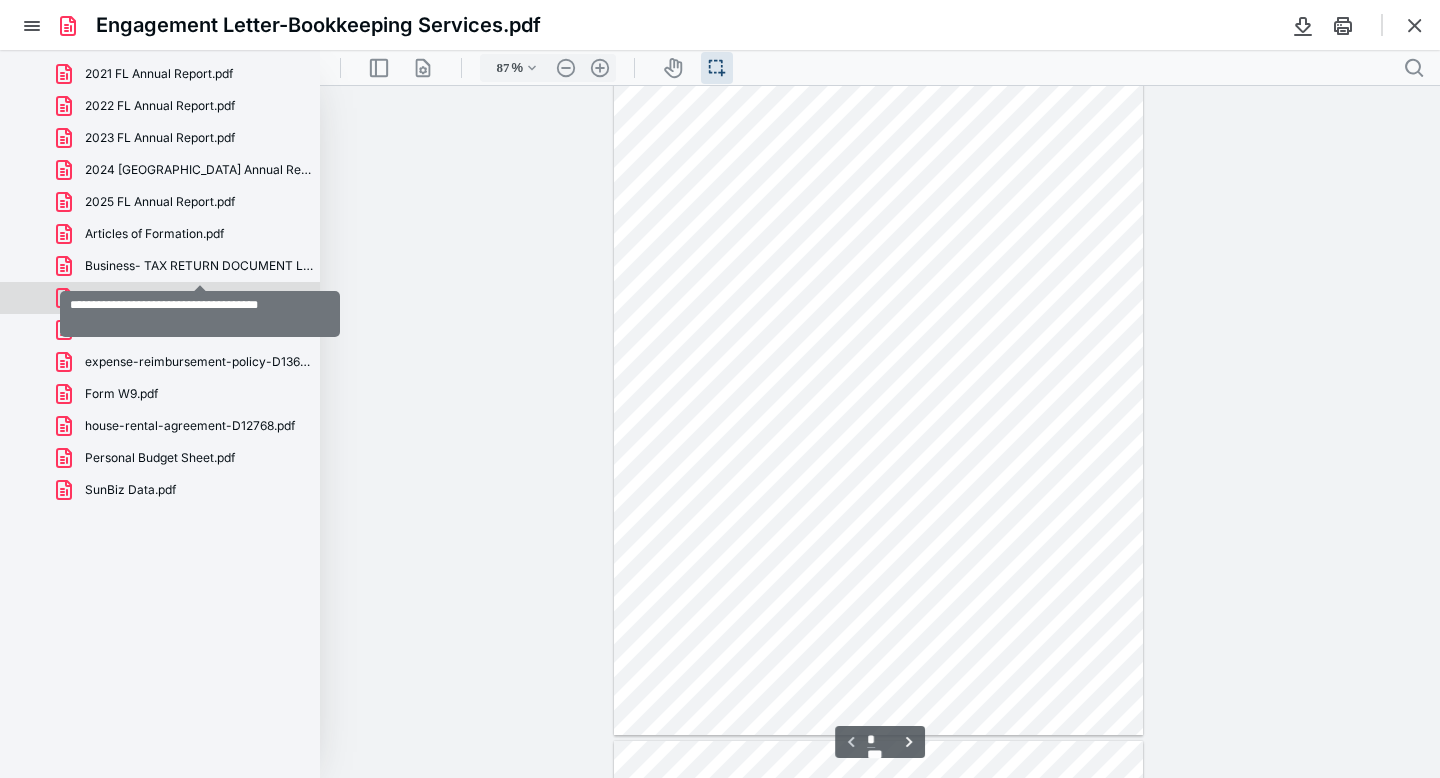 click on "Business- TAX RETURN DOCUMENT LIST.pdf" at bounding box center (200, 266) 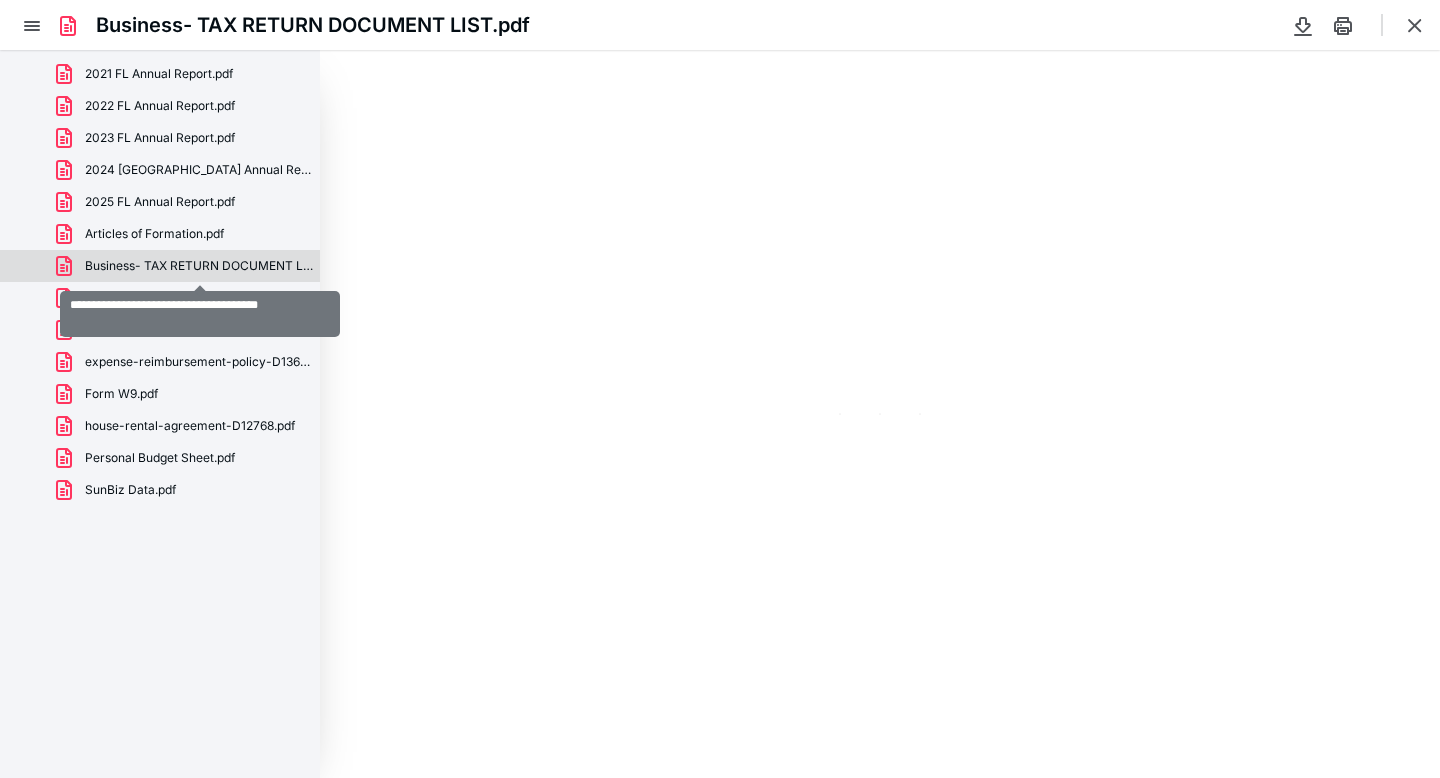 scroll, scrollTop: 39, scrollLeft: 0, axis: vertical 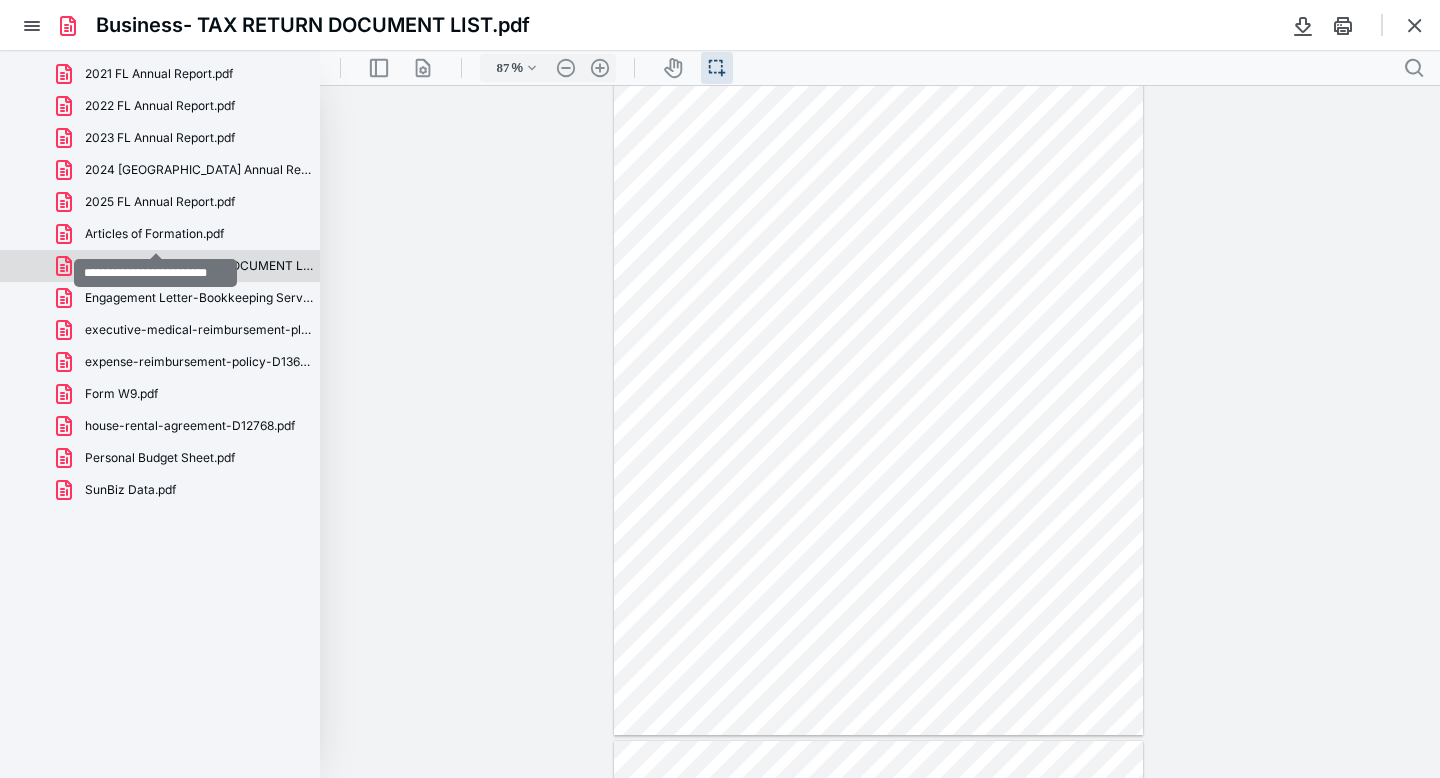 click on "Articles of Formation.pdf" at bounding box center [154, 234] 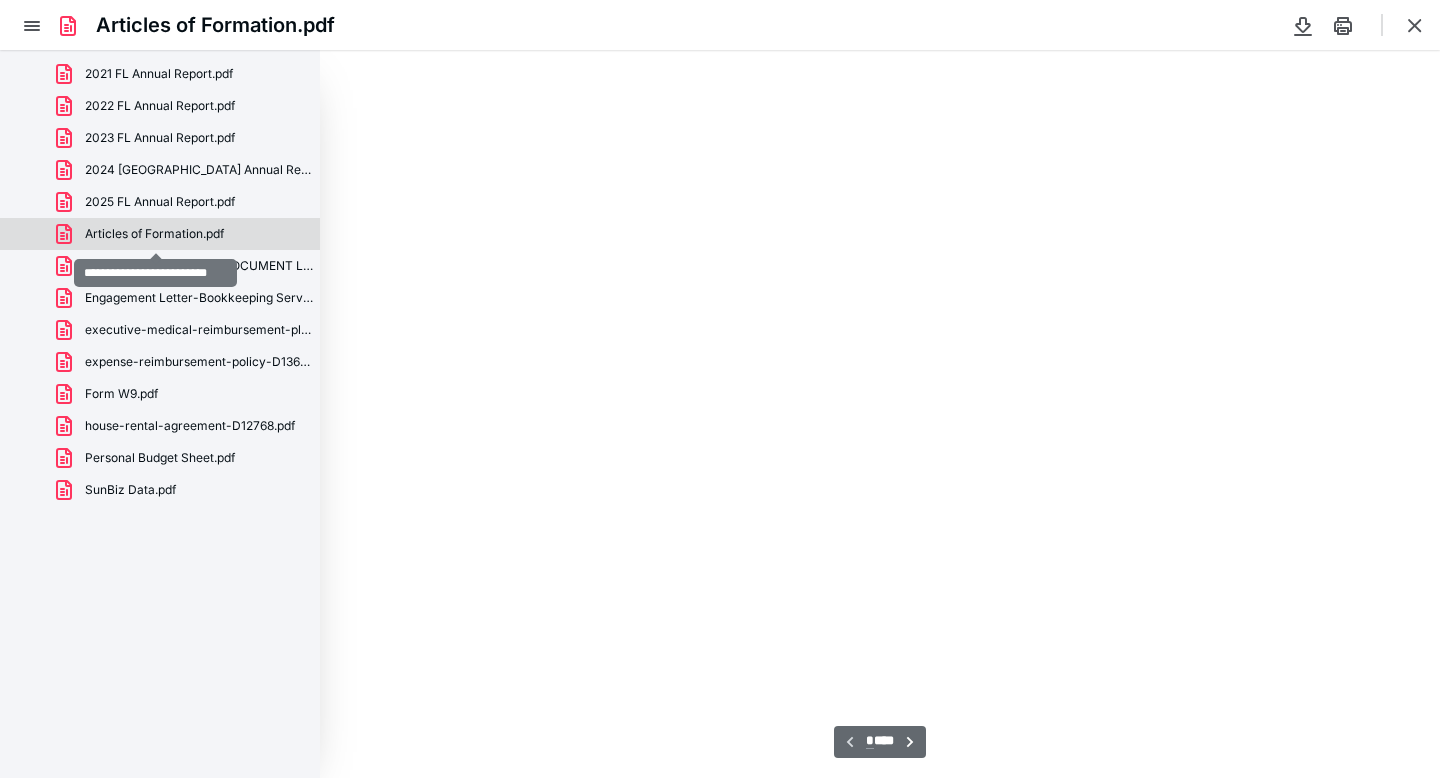 scroll, scrollTop: 39, scrollLeft: 0, axis: vertical 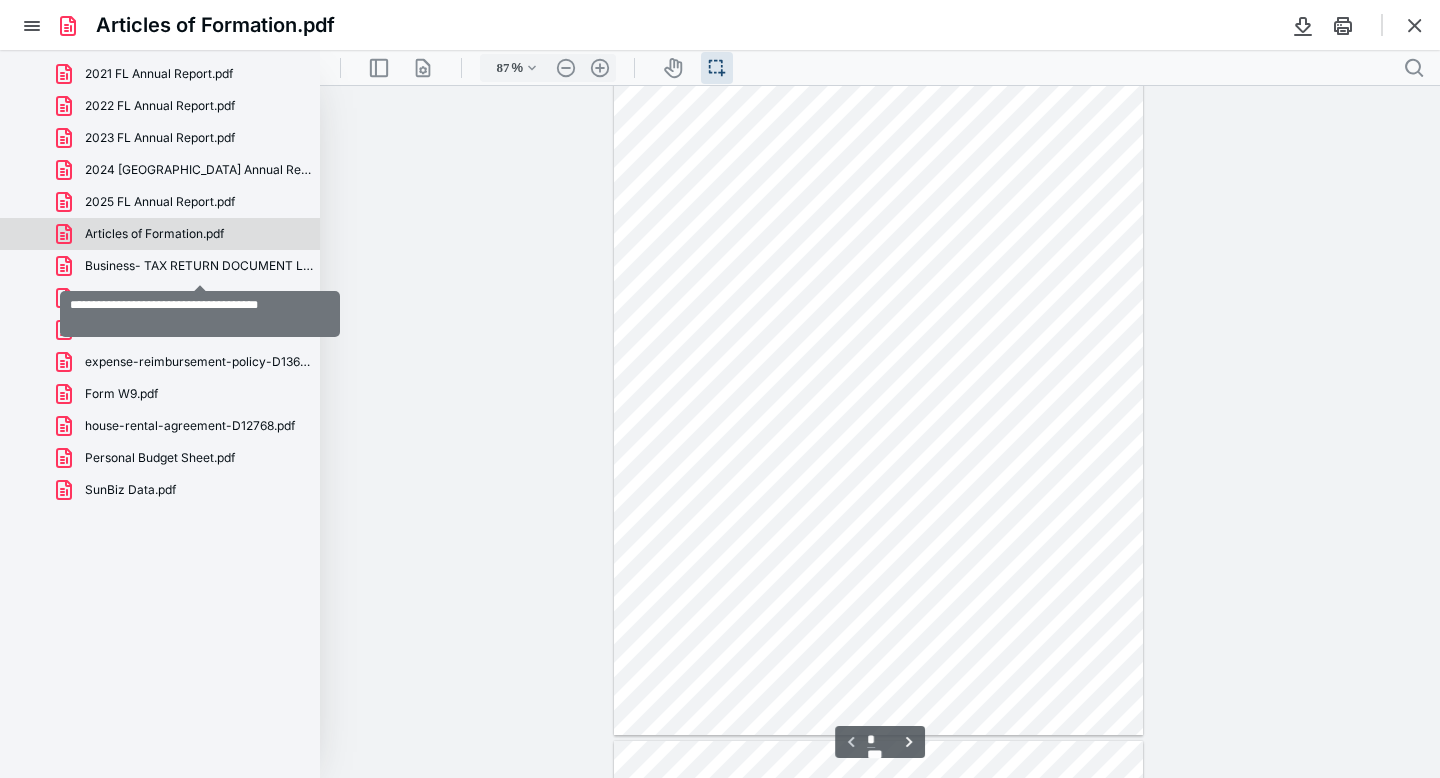 click on "Business- TAX RETURN DOCUMENT LIST.pdf" at bounding box center [200, 266] 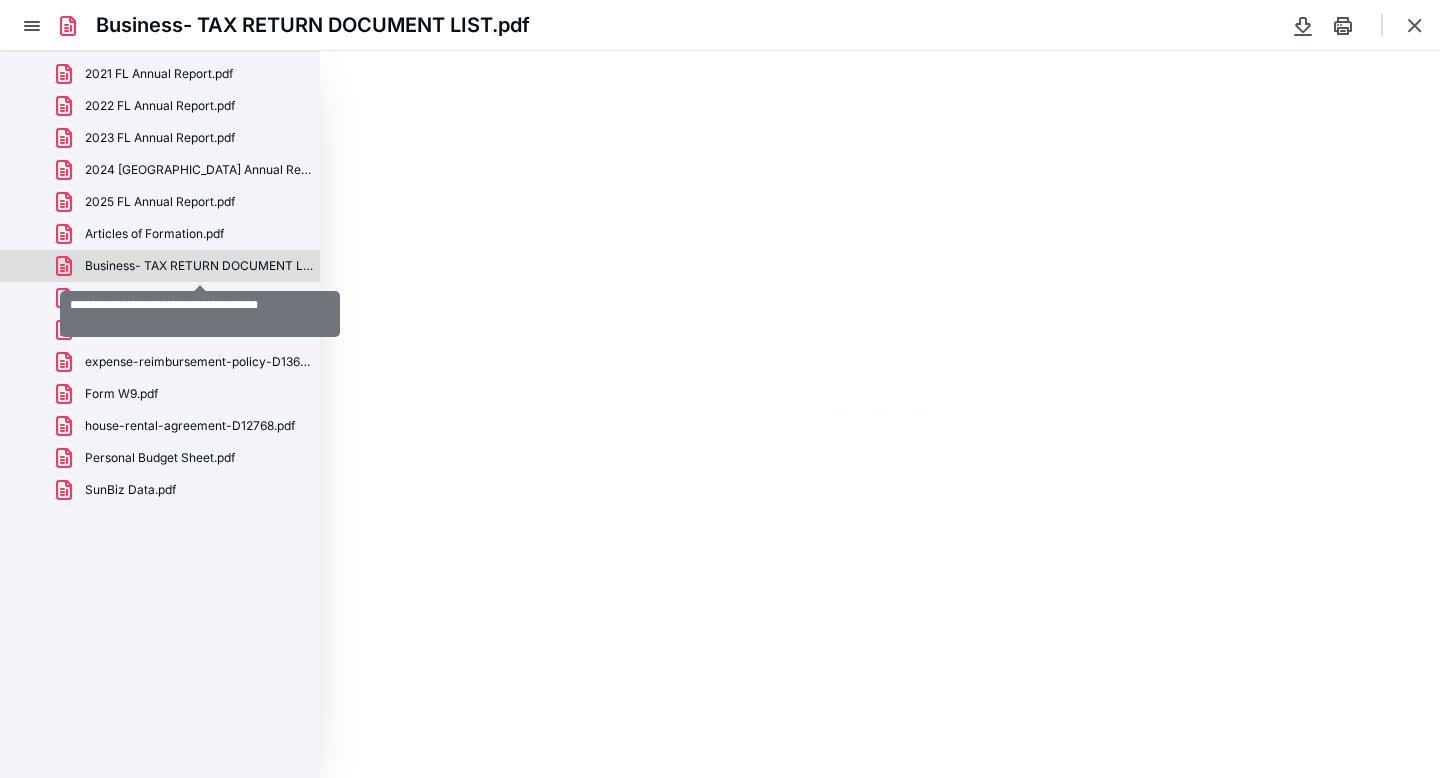 type on "87" 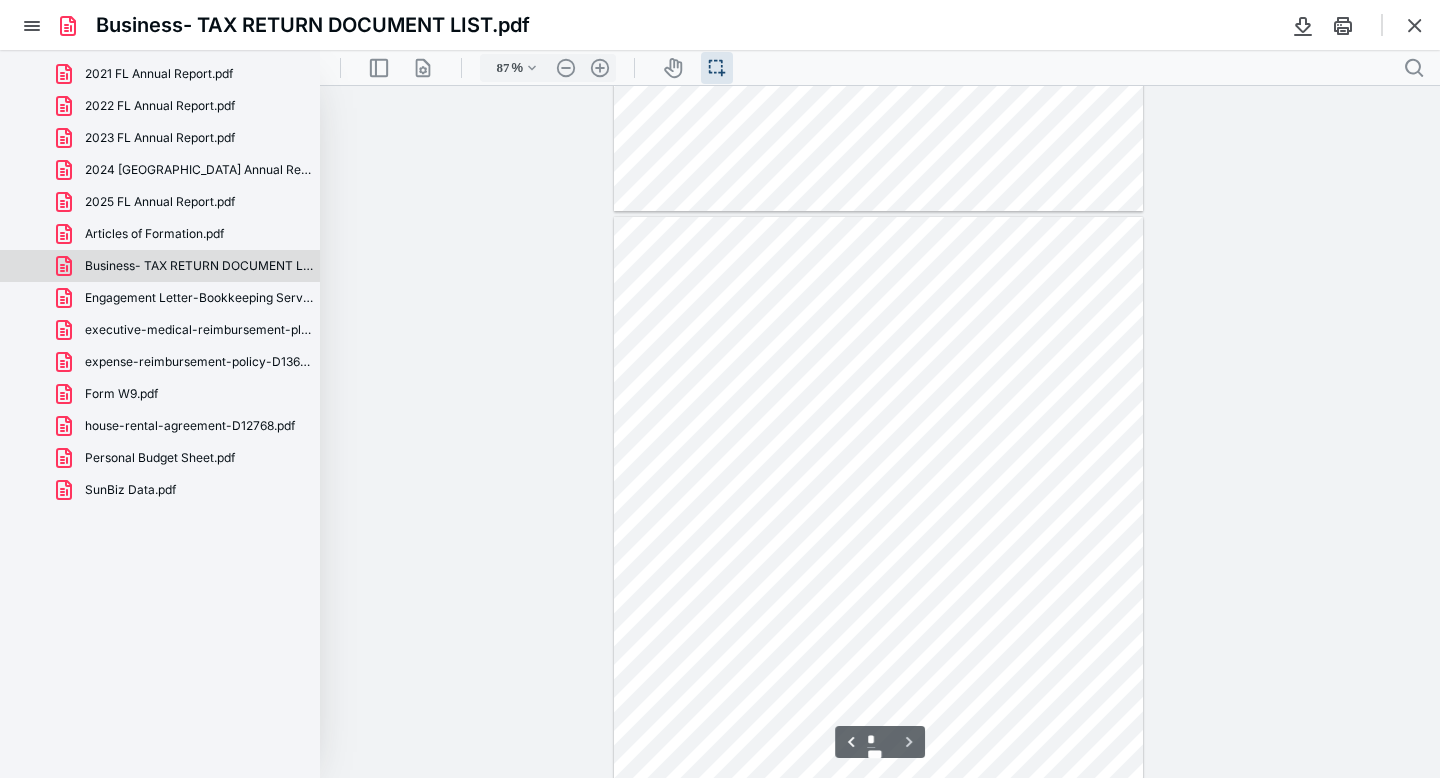 scroll, scrollTop: 690, scrollLeft: 0, axis: vertical 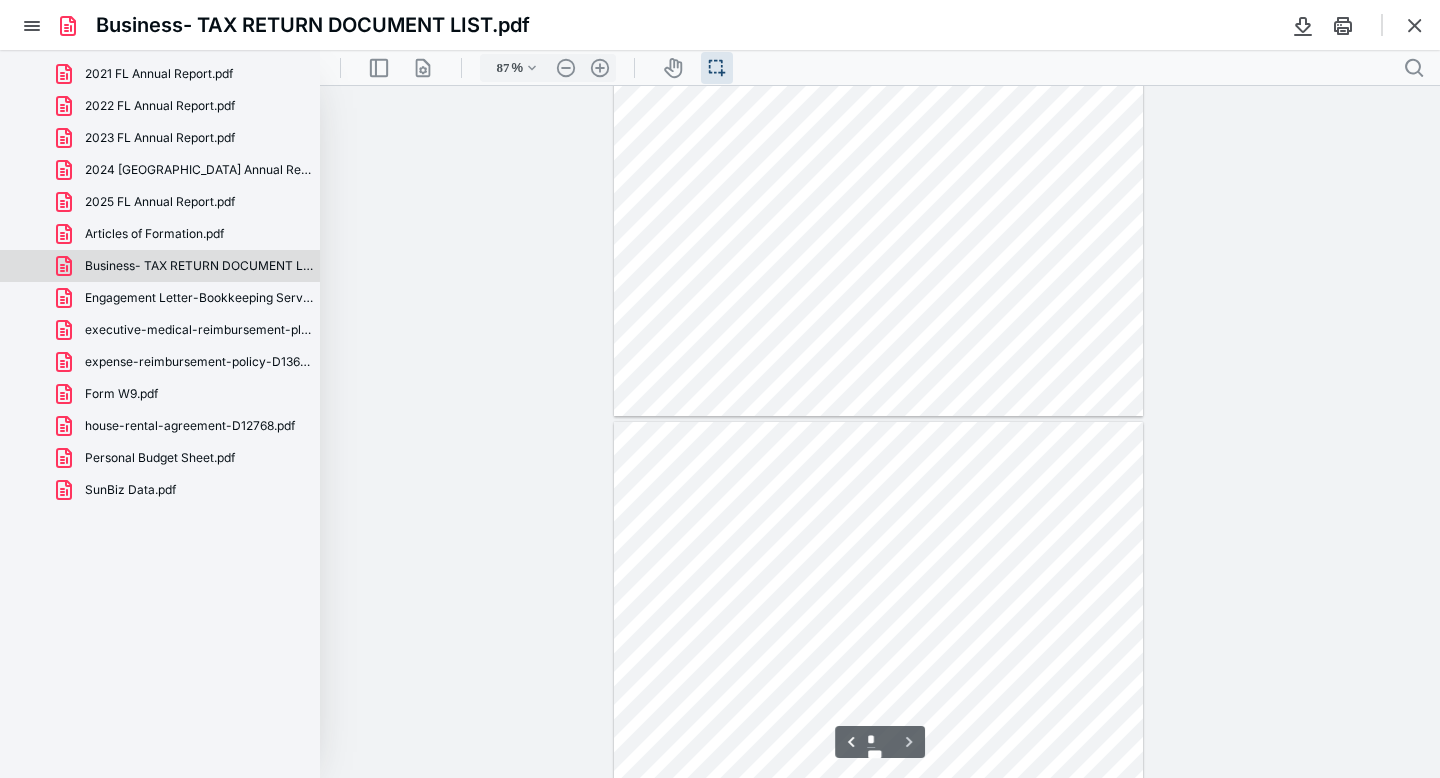 type on "*" 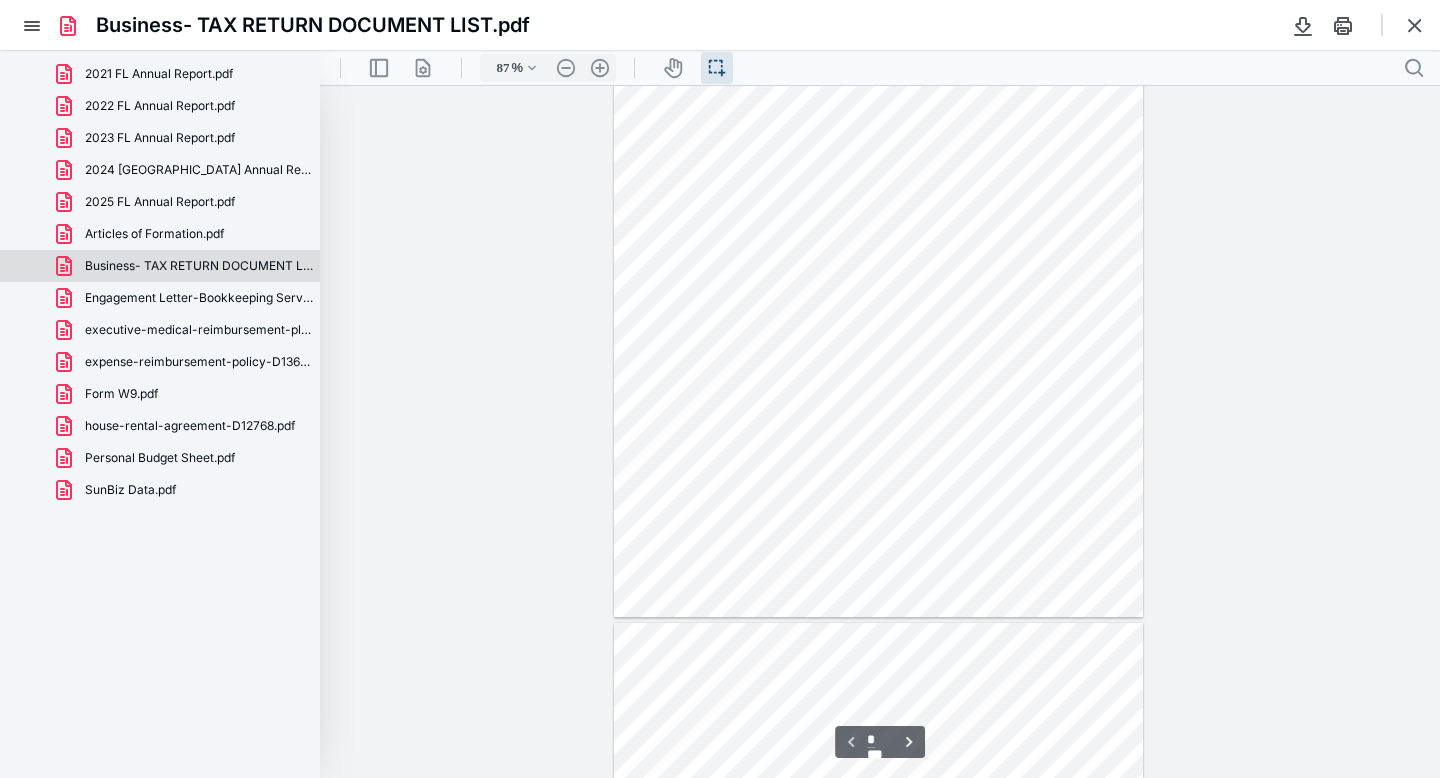 scroll, scrollTop: 0, scrollLeft: 0, axis: both 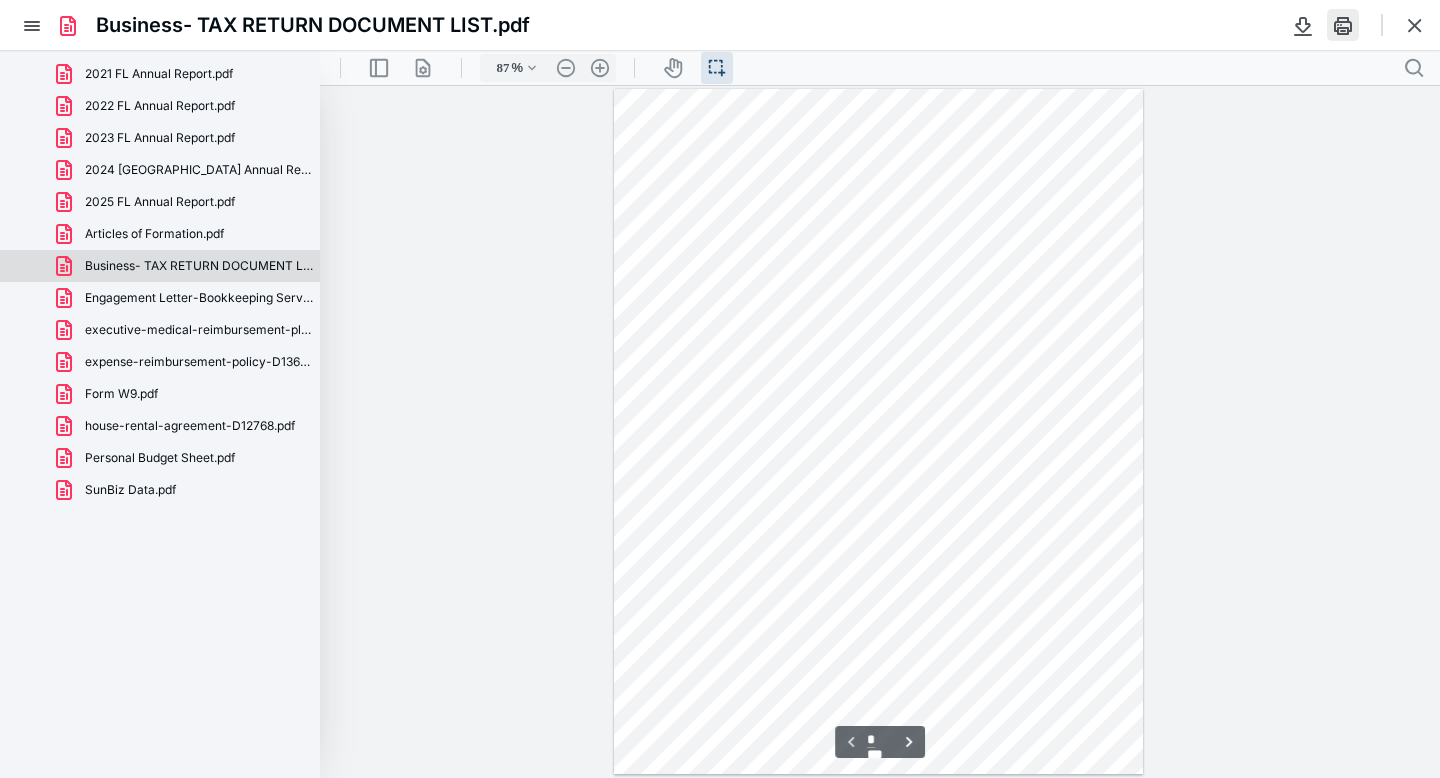 click at bounding box center [1343, 25] 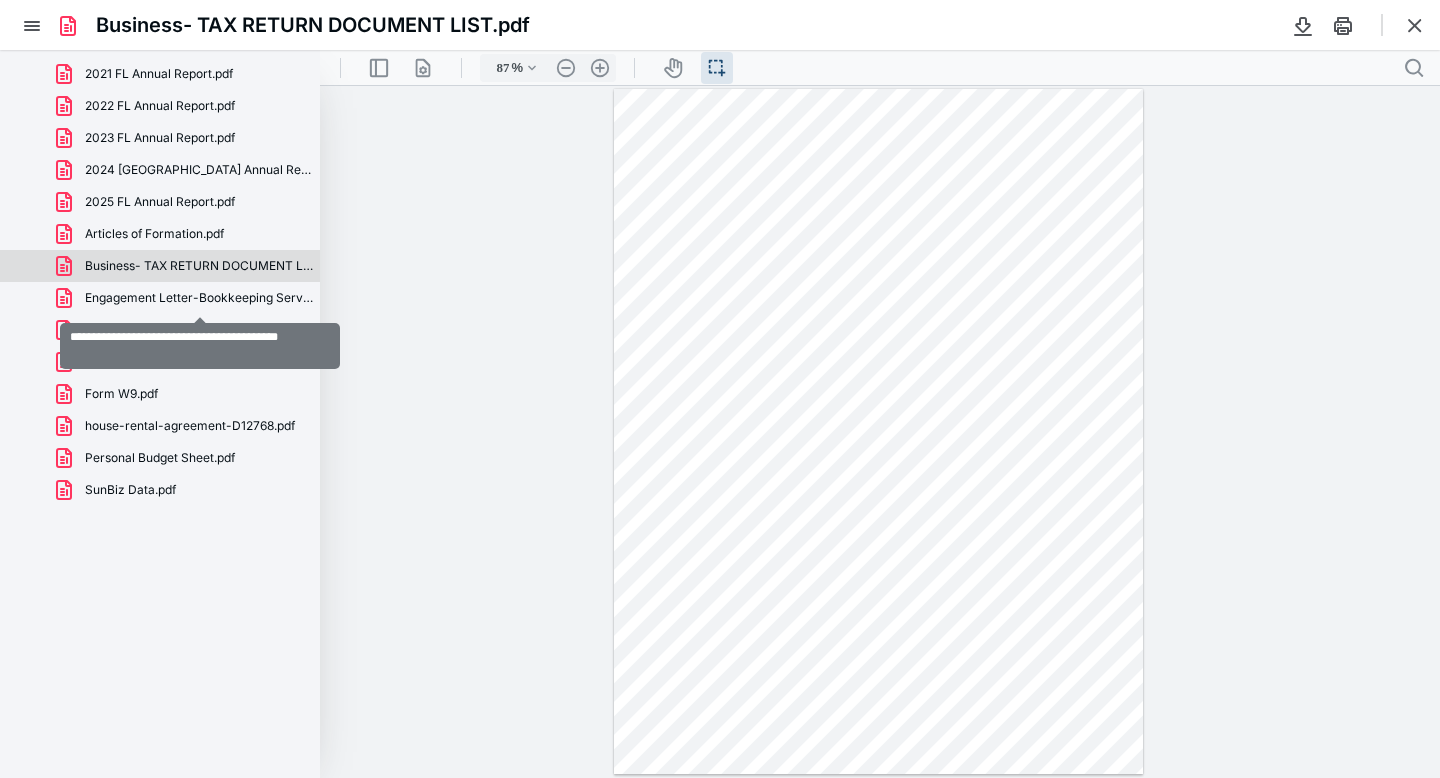 click on "Engagement Letter-Bookkeeping Services.pdf" at bounding box center [200, 298] 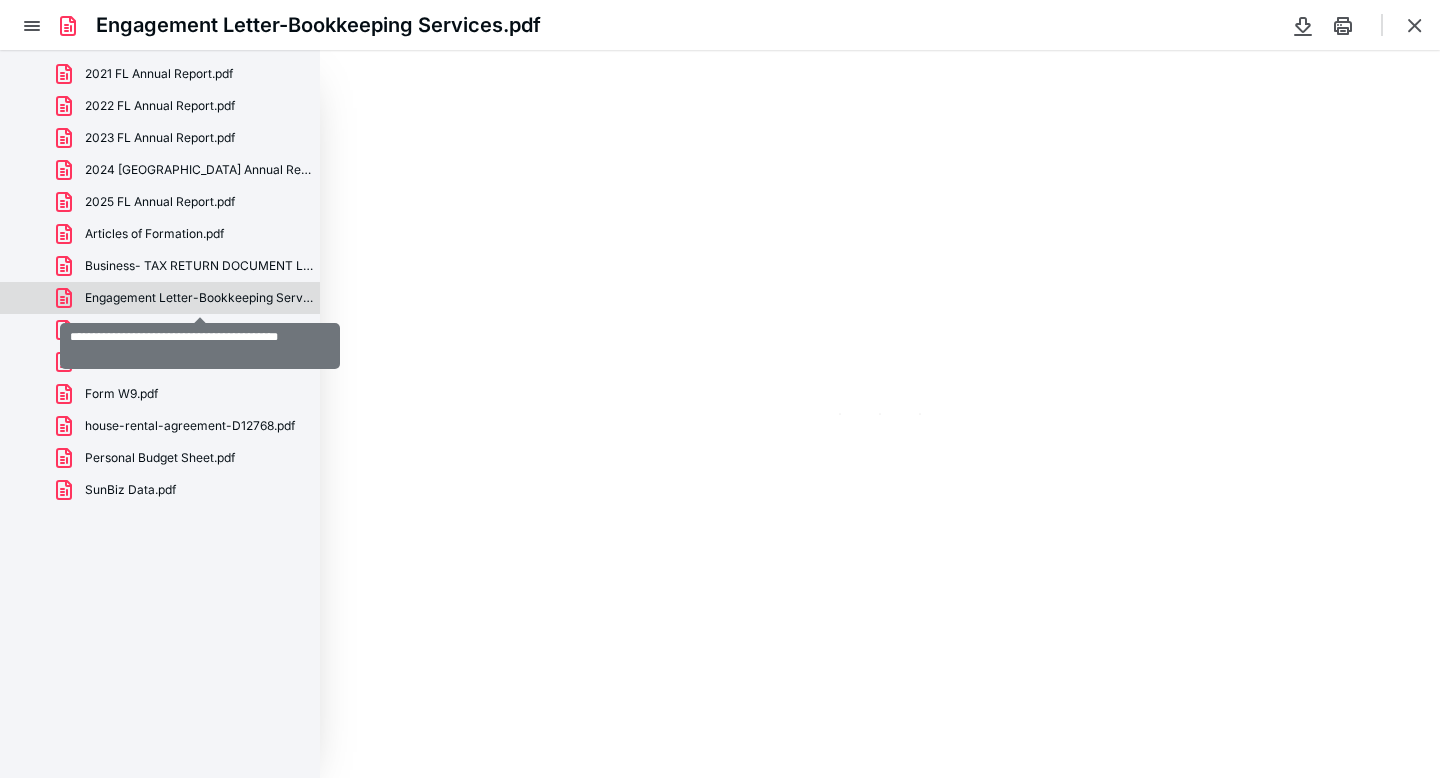 type on "87" 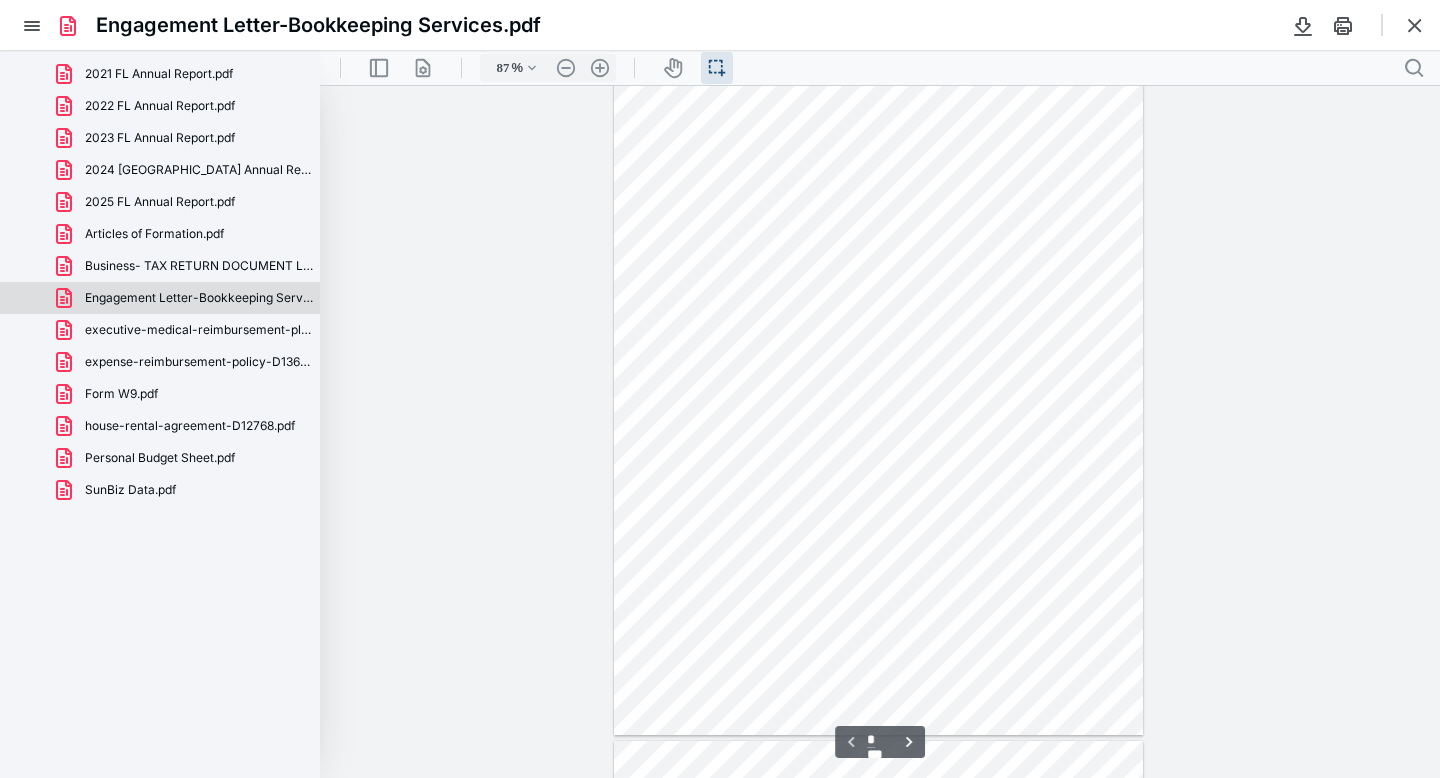 scroll, scrollTop: 0, scrollLeft: 0, axis: both 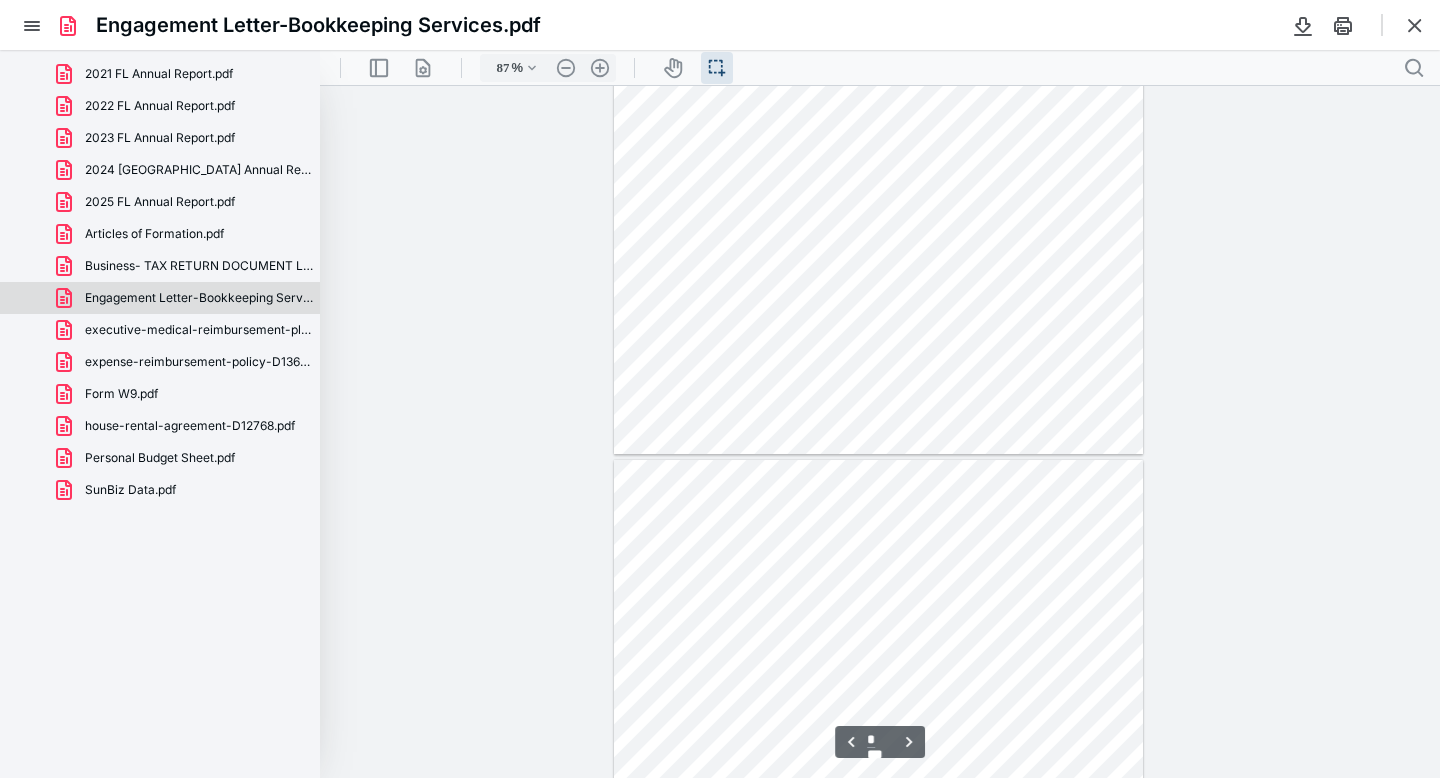 type on "*" 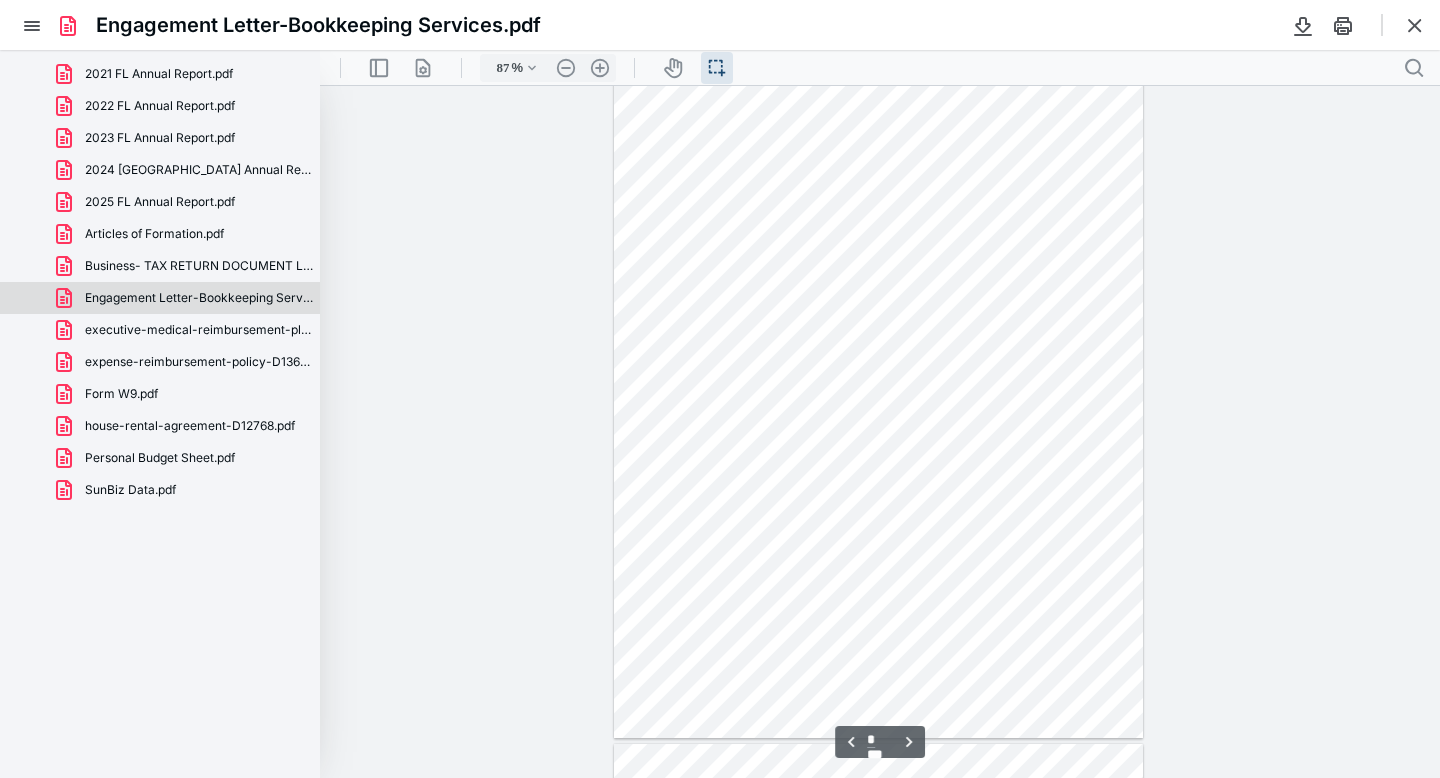 scroll, scrollTop: 1437, scrollLeft: 0, axis: vertical 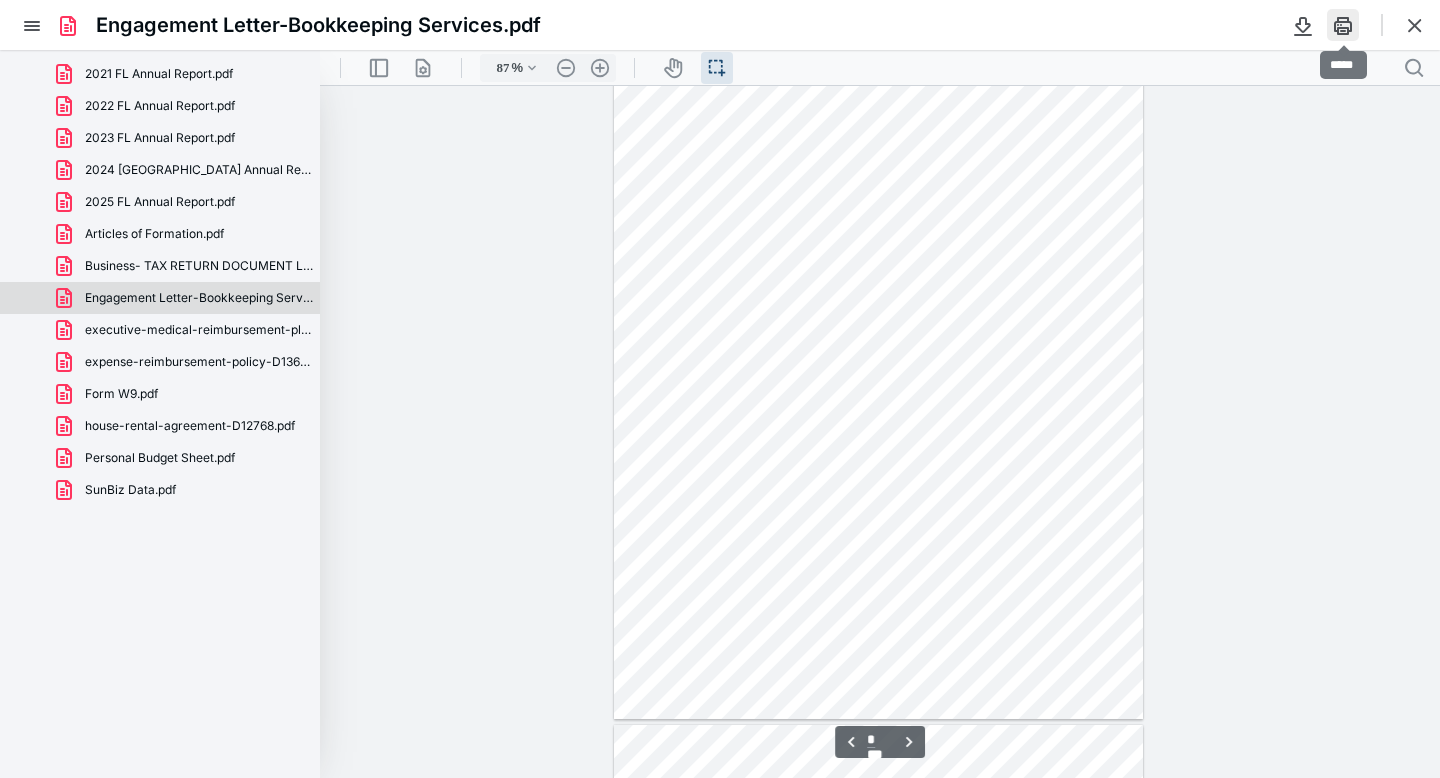 click at bounding box center (1343, 25) 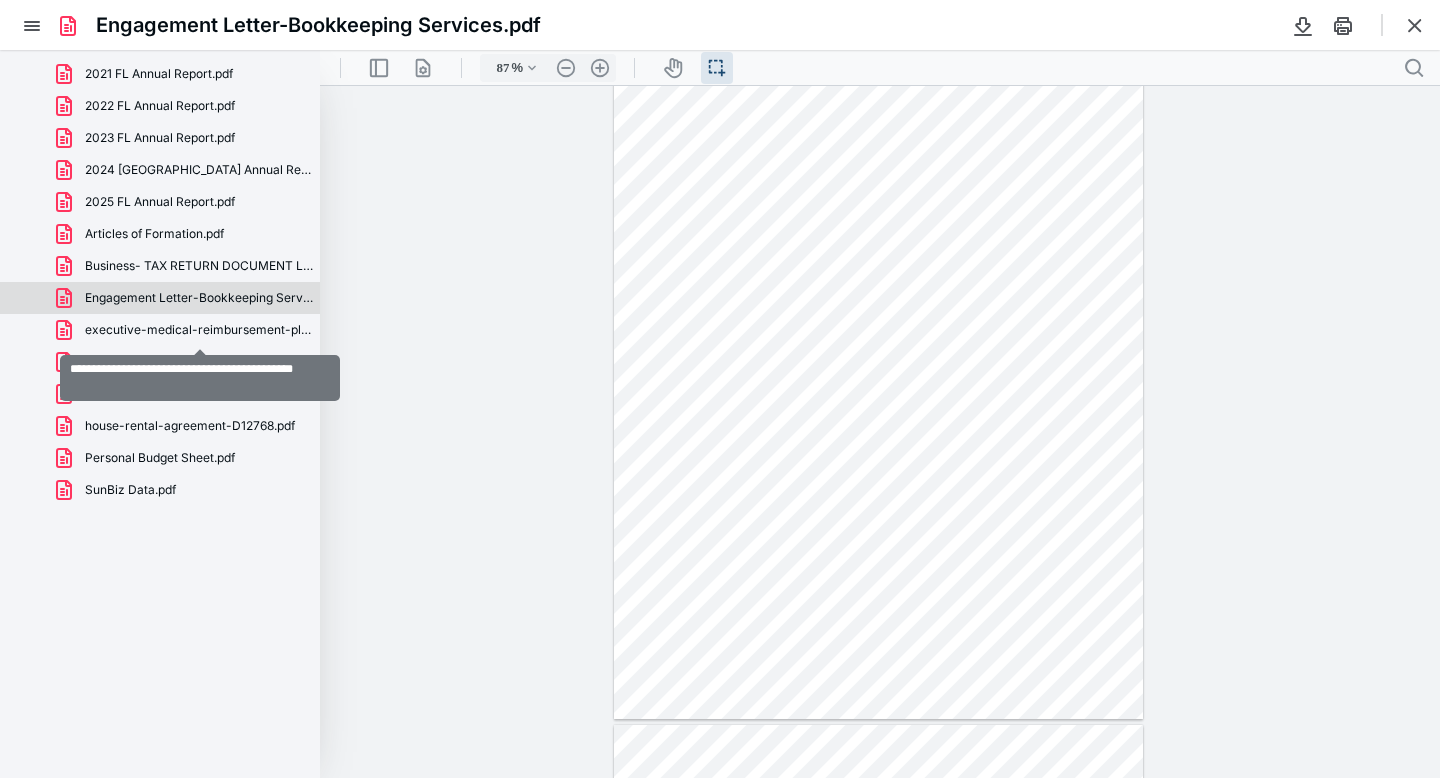 click on "executive-medical-reimbursement-plan-D478.pdf" at bounding box center (200, 330) 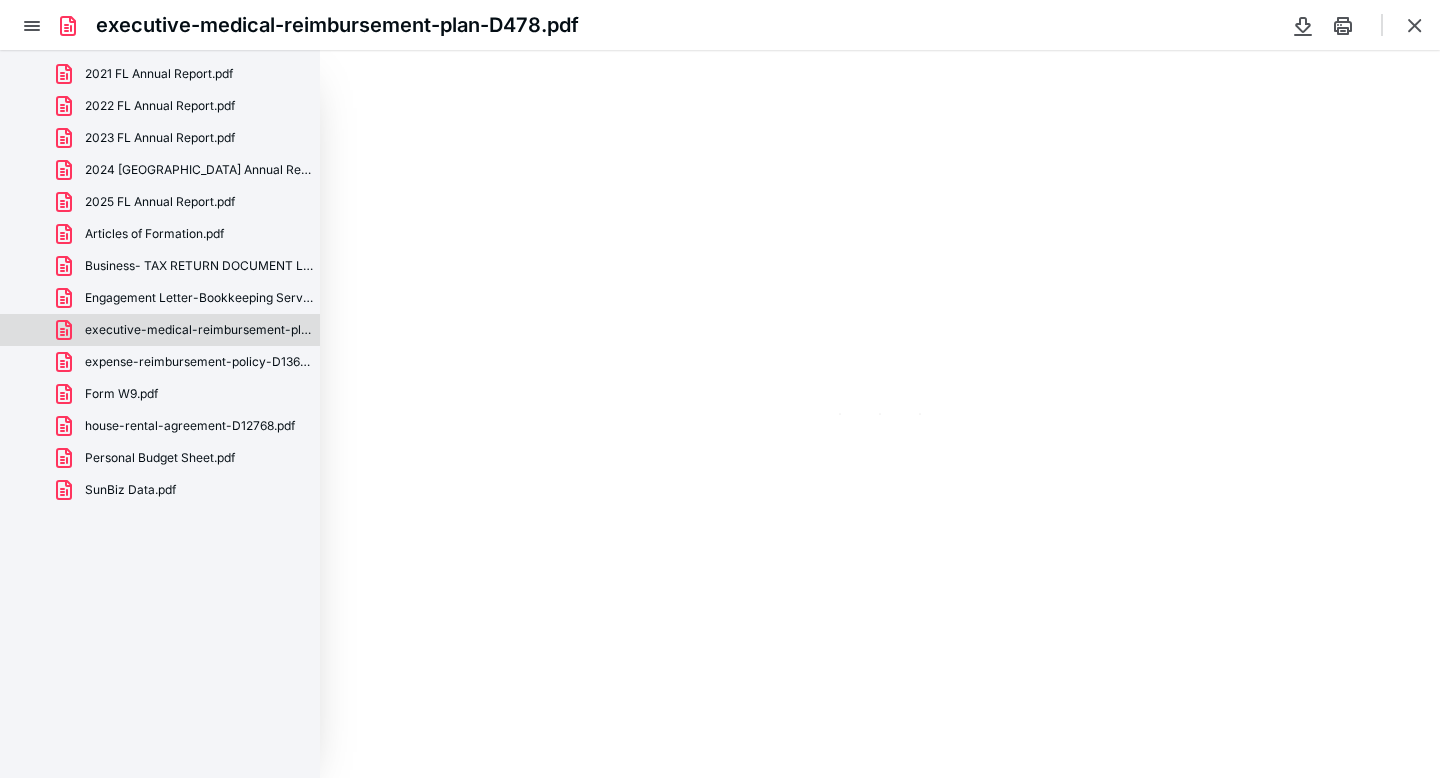 type on "87" 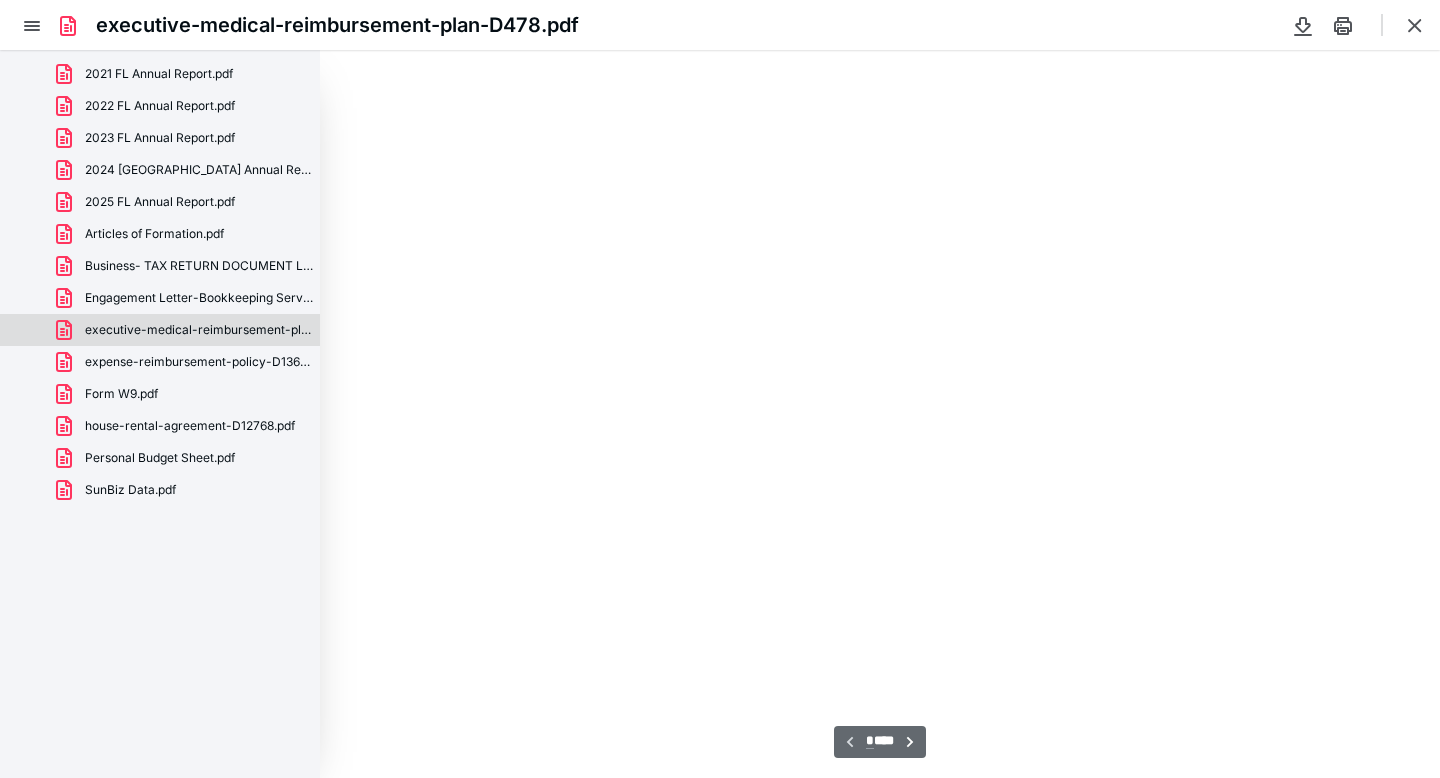 scroll, scrollTop: 39, scrollLeft: 0, axis: vertical 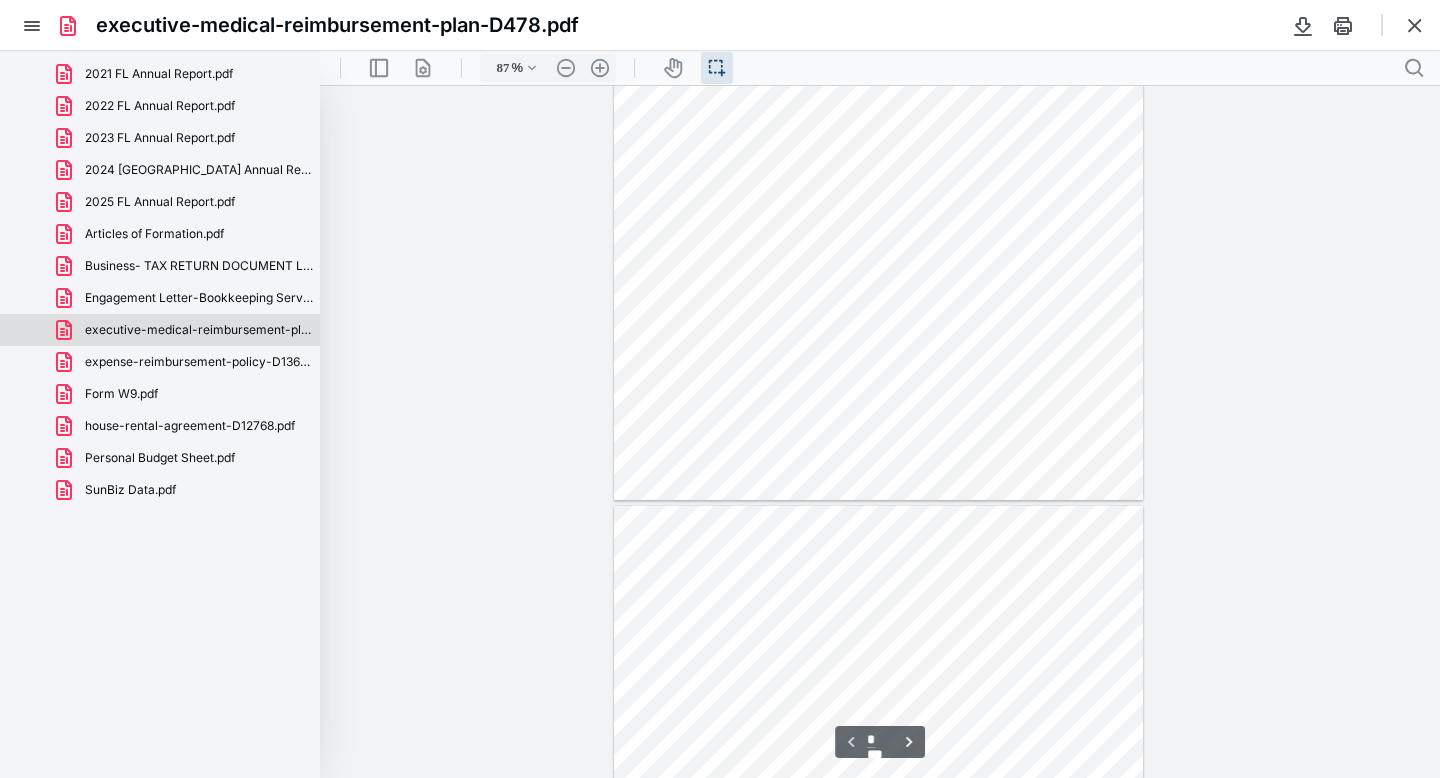 type on "*" 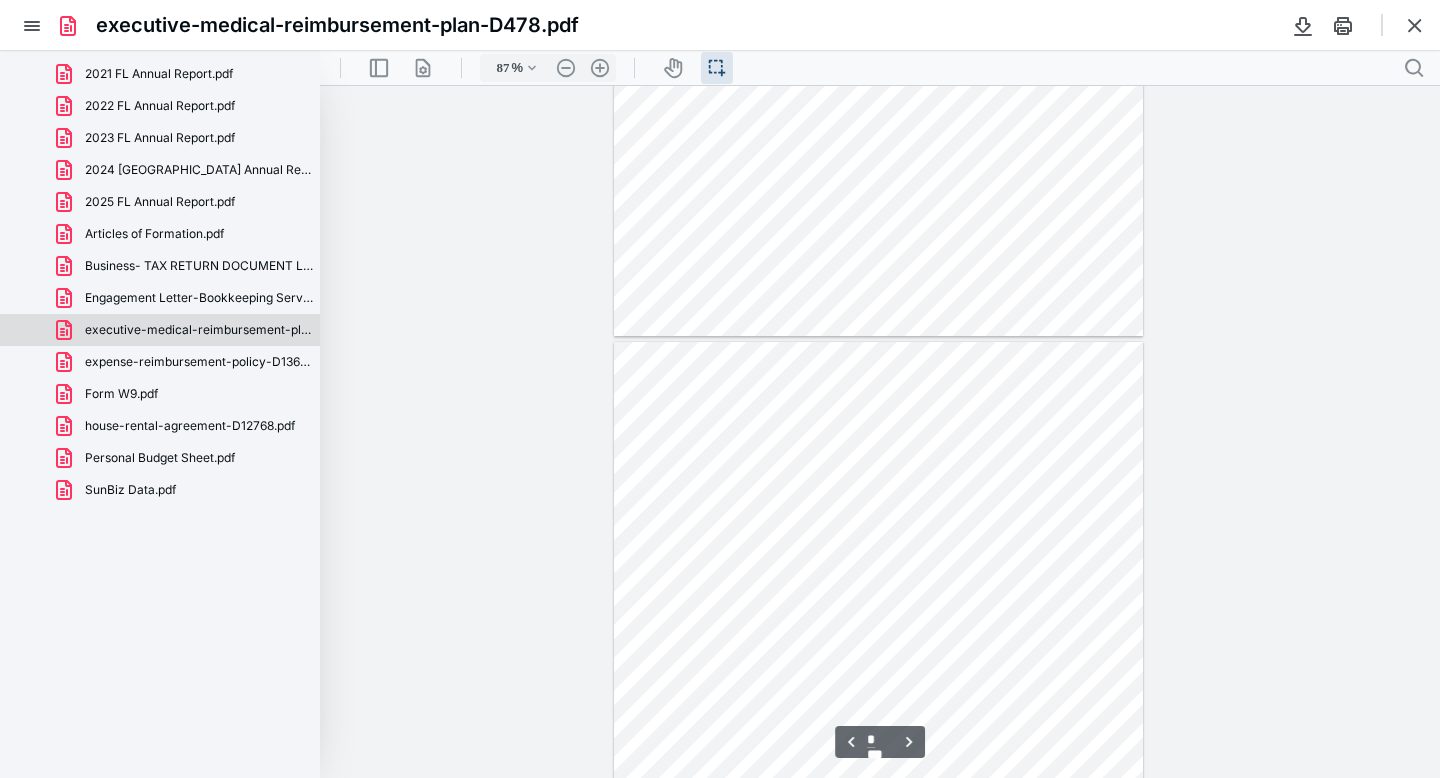 scroll, scrollTop: 441, scrollLeft: 0, axis: vertical 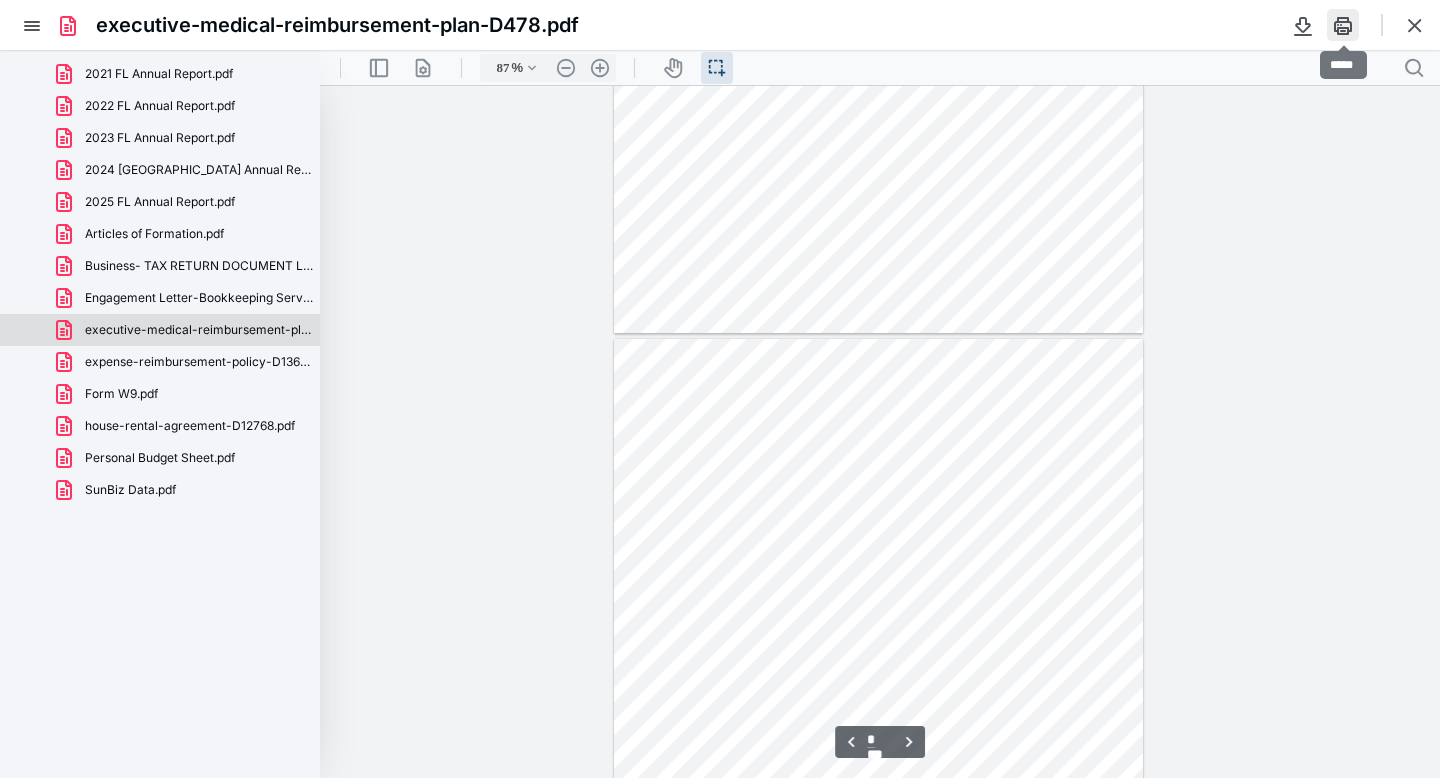 click at bounding box center (1343, 25) 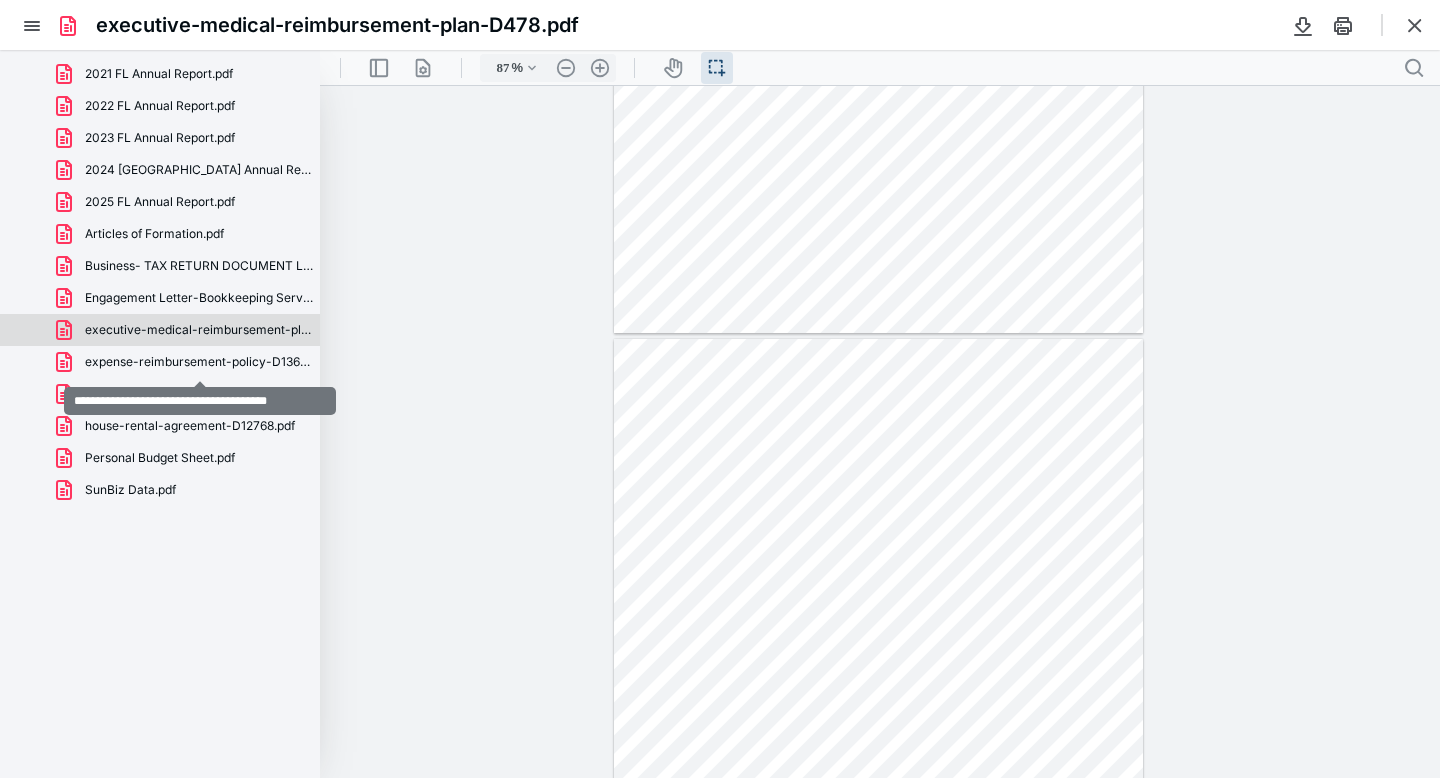 click on "expense-reimbursement-policy-D13688.pdf" at bounding box center (200, 362) 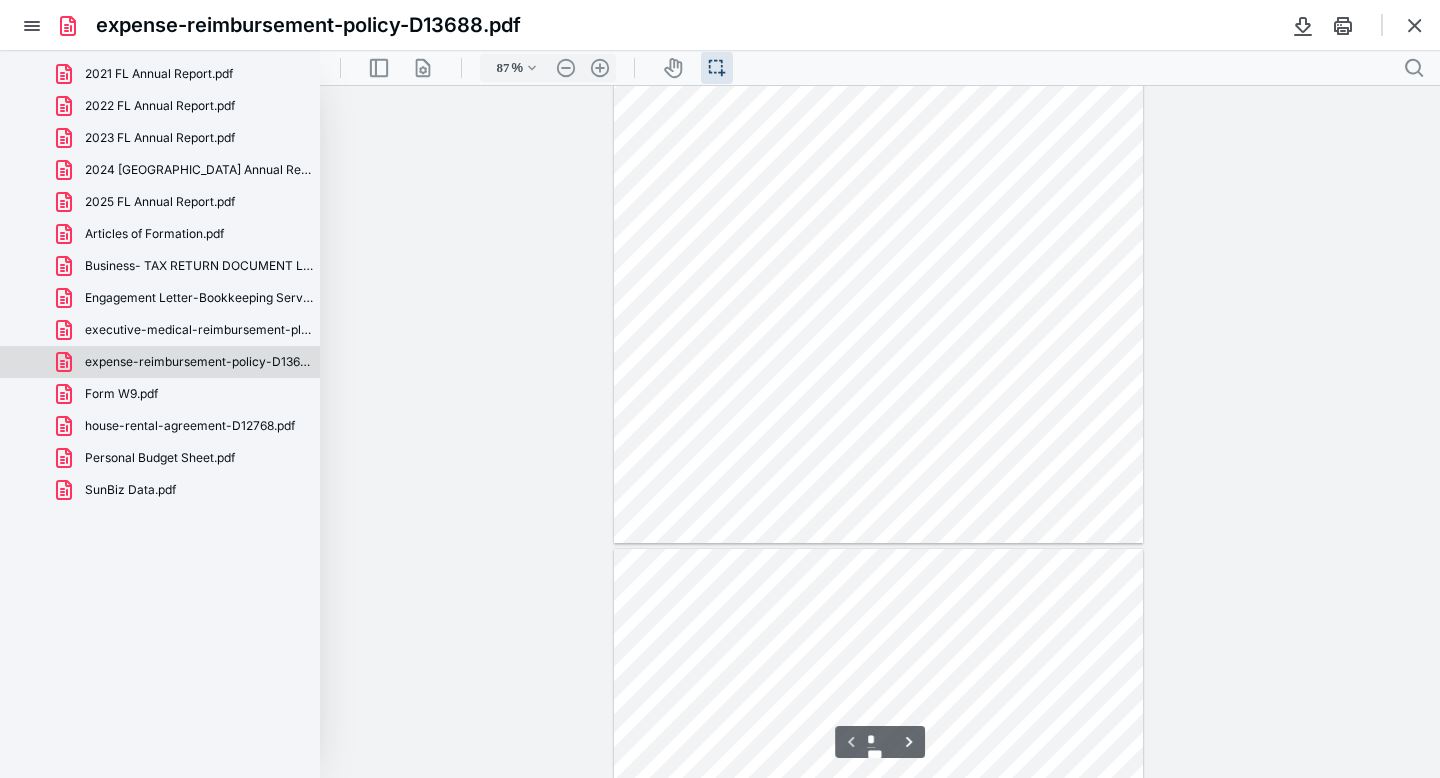 scroll, scrollTop: 237, scrollLeft: 0, axis: vertical 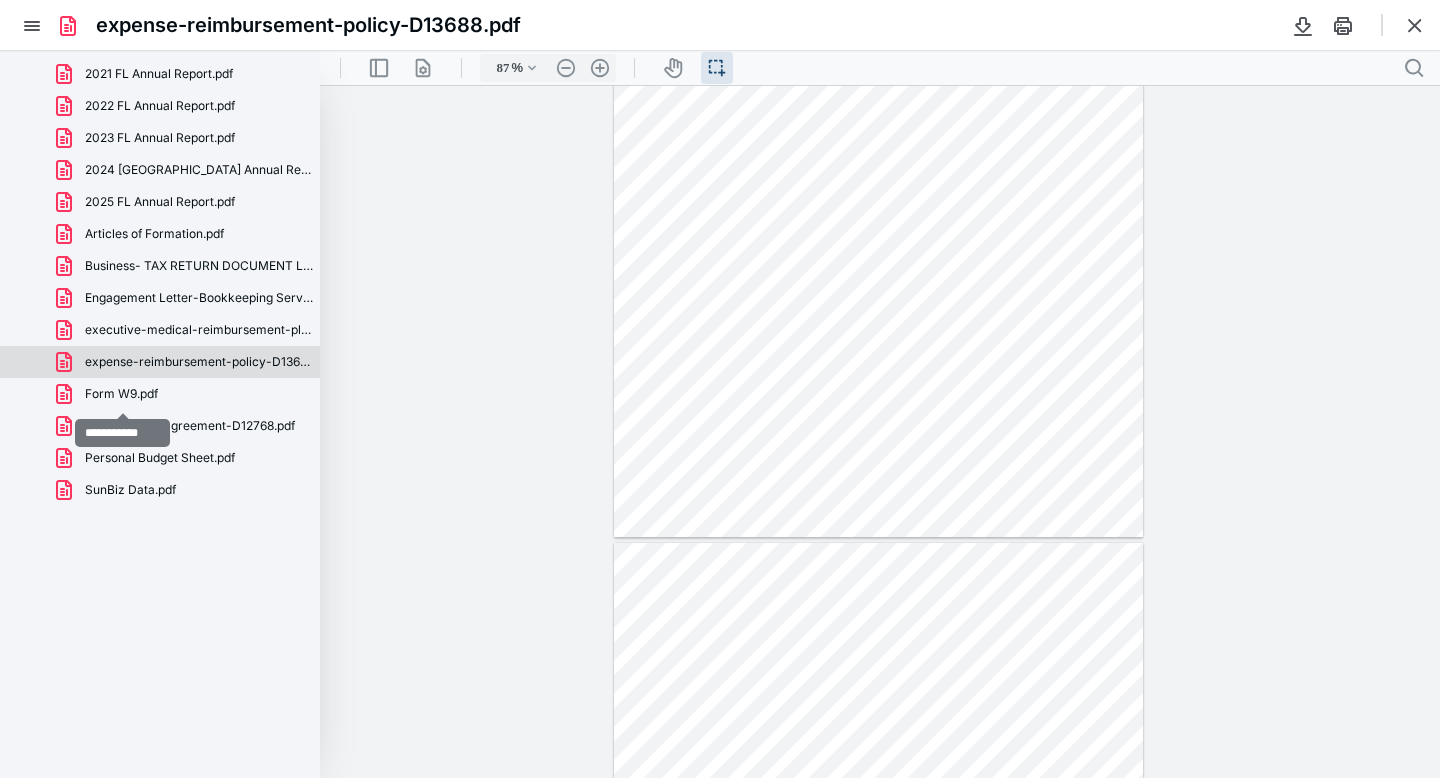 click on "Form W9.pdf" at bounding box center [121, 394] 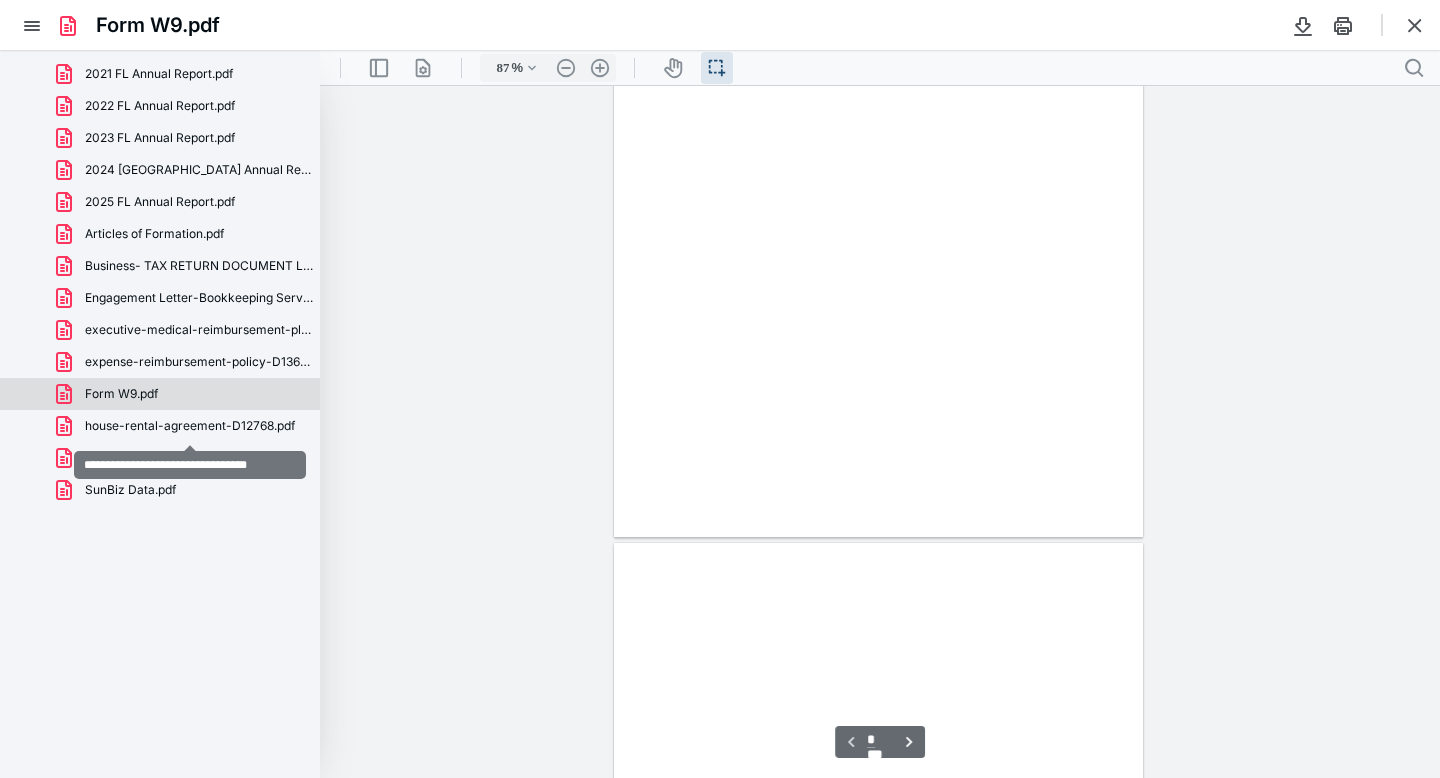 scroll, scrollTop: 39, scrollLeft: 0, axis: vertical 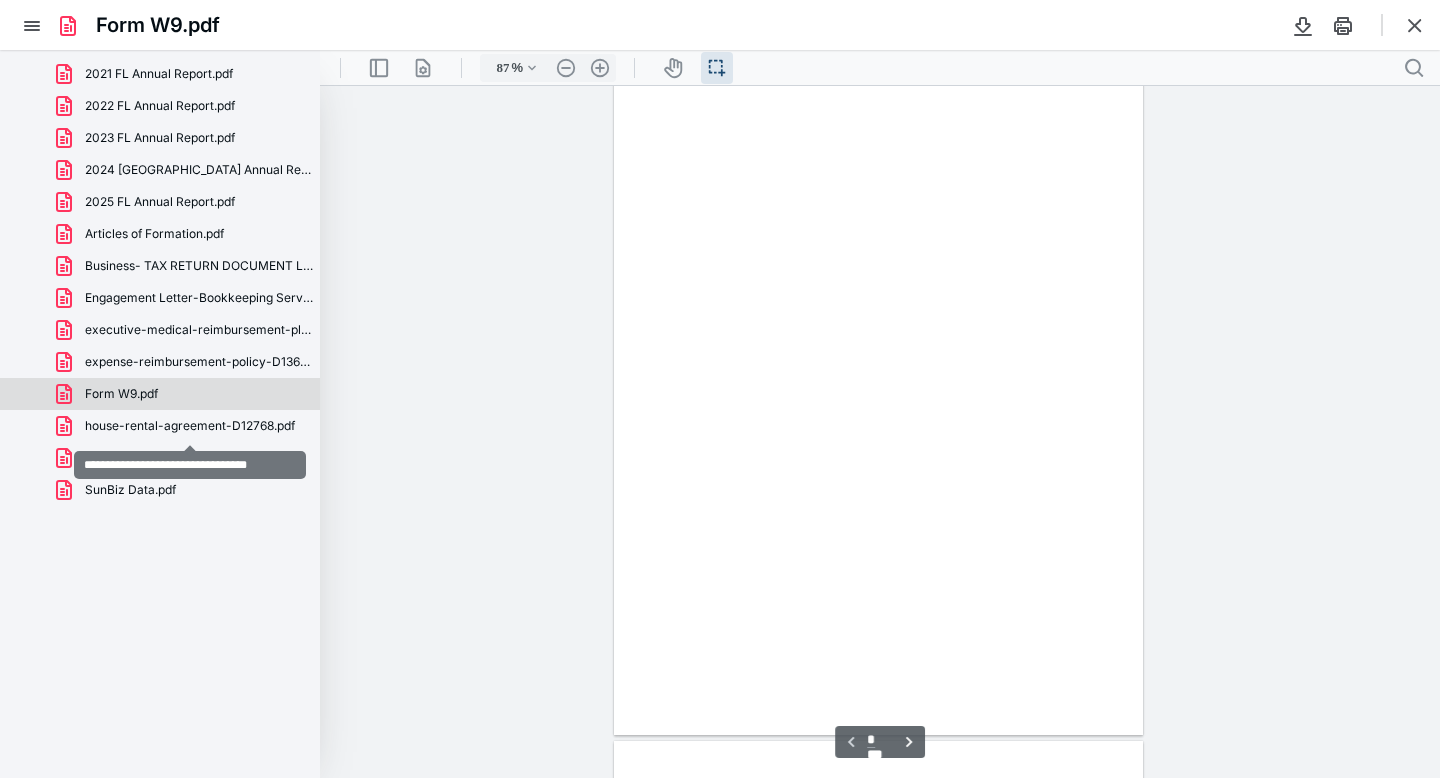 click on "house-rental-agreement-D12768.pdf" at bounding box center (190, 426) 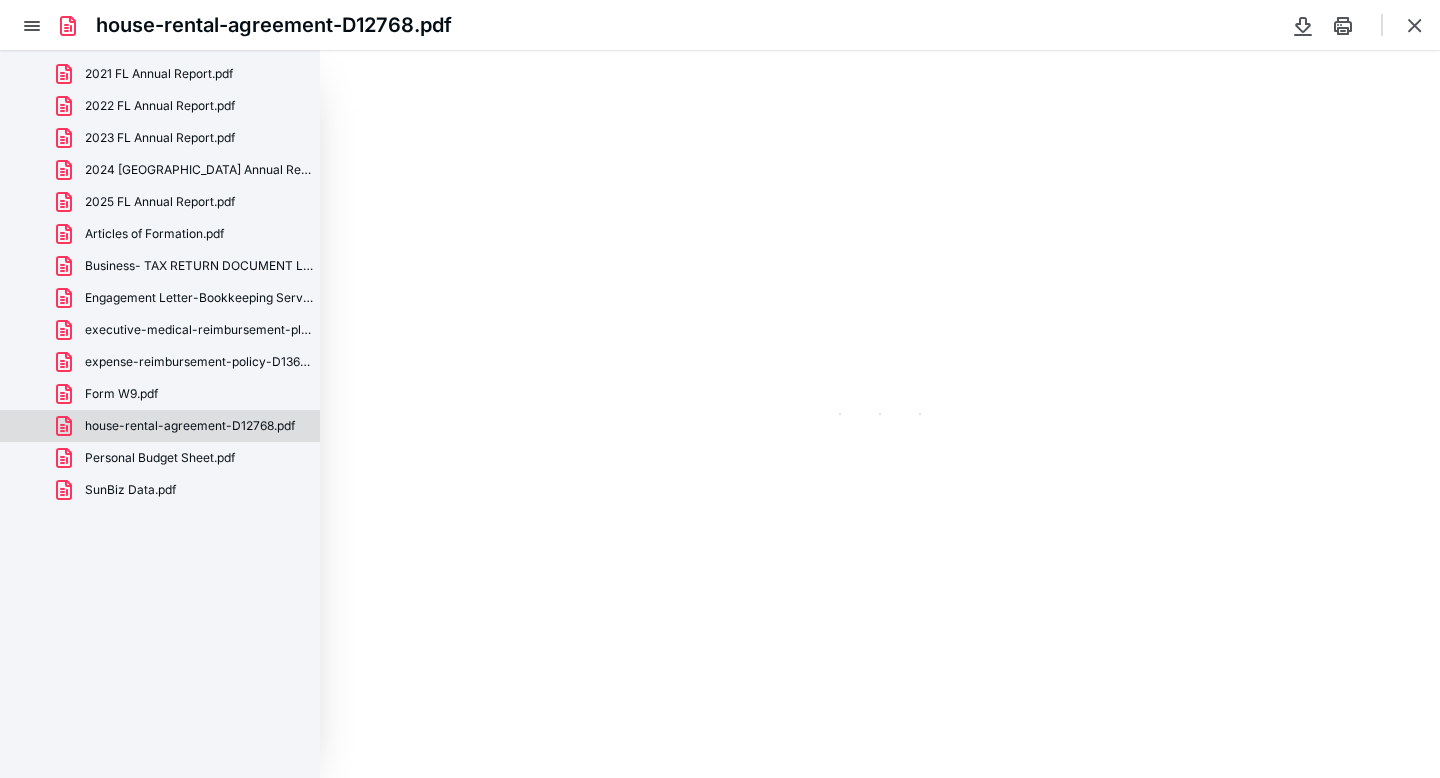 scroll, scrollTop: 39, scrollLeft: 0, axis: vertical 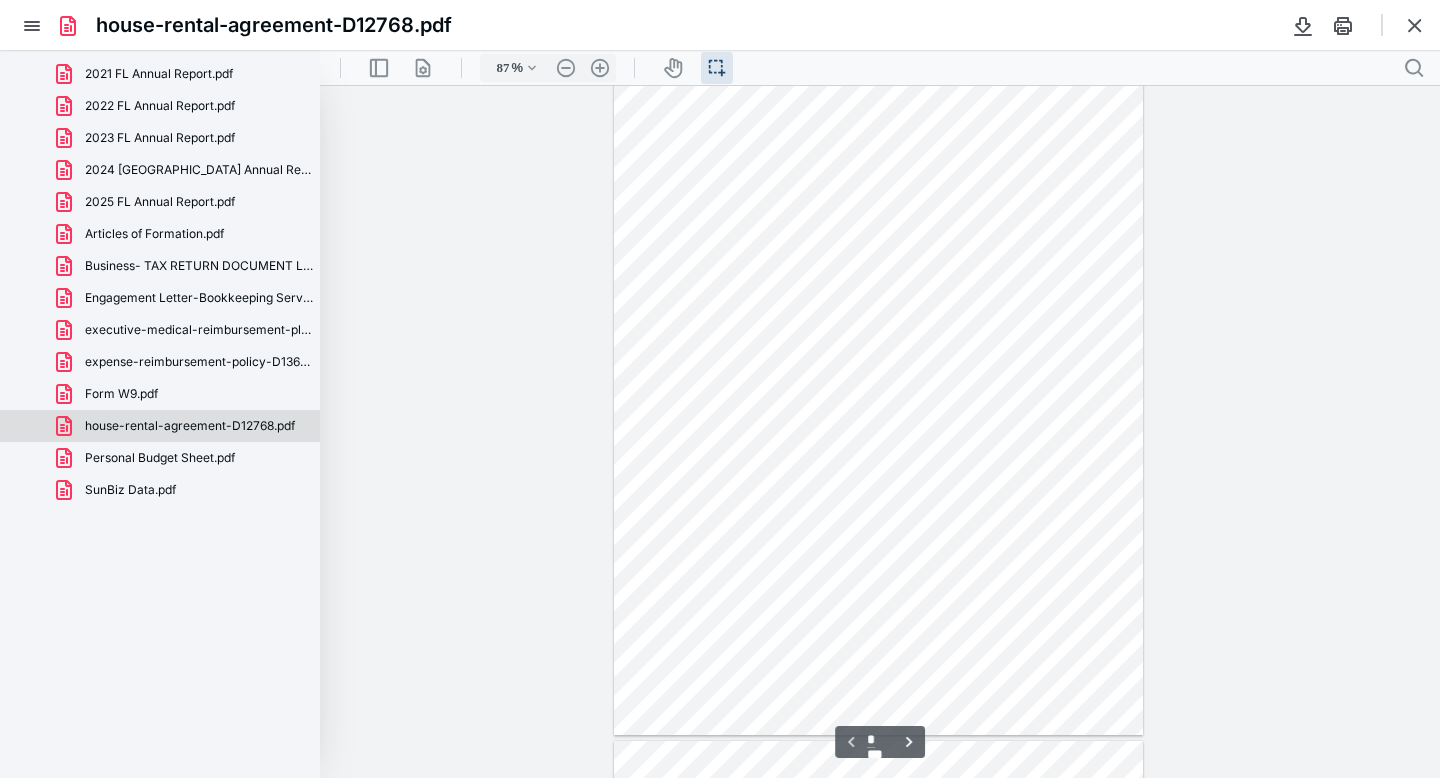 click on "expense-reimbursement-policy-D13688.pdf" at bounding box center [200, 362] 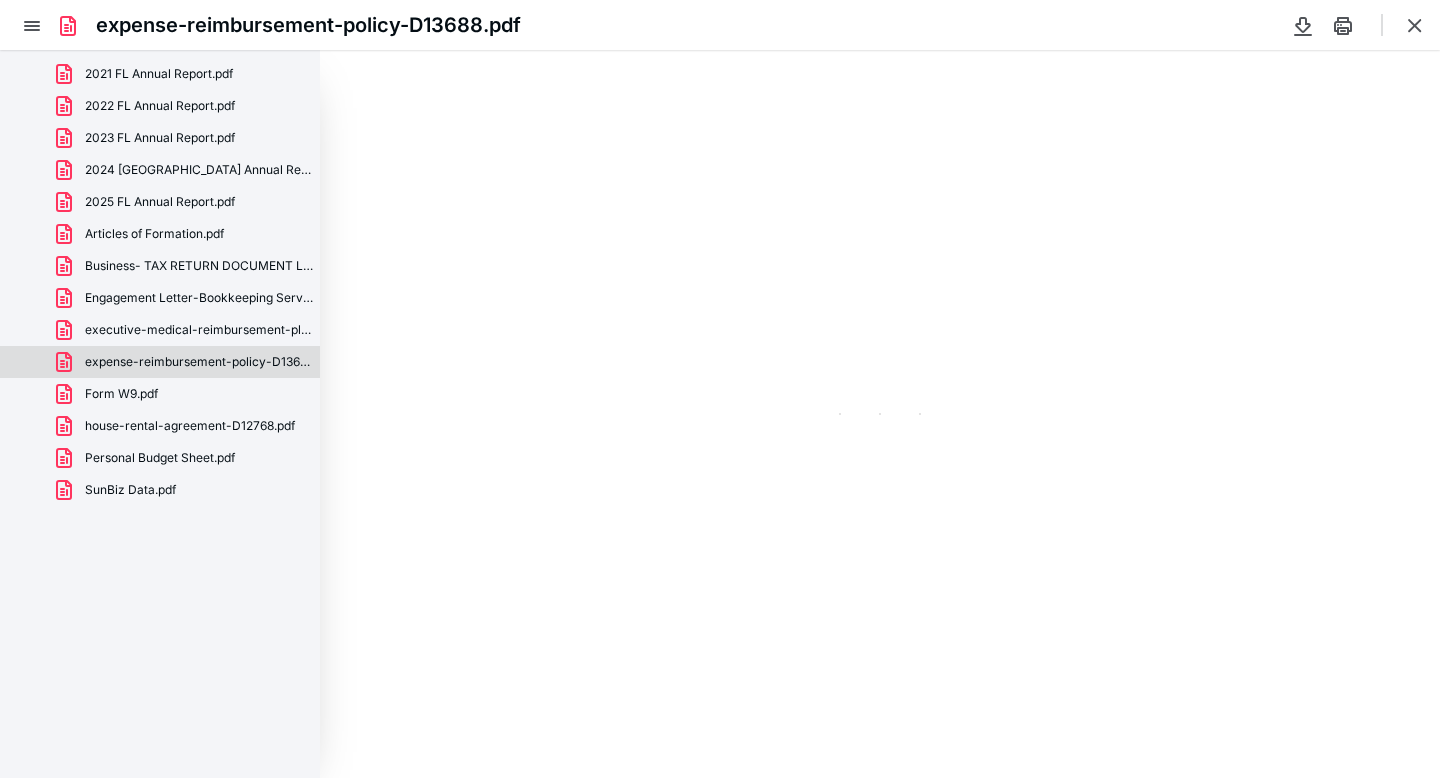 type on "87" 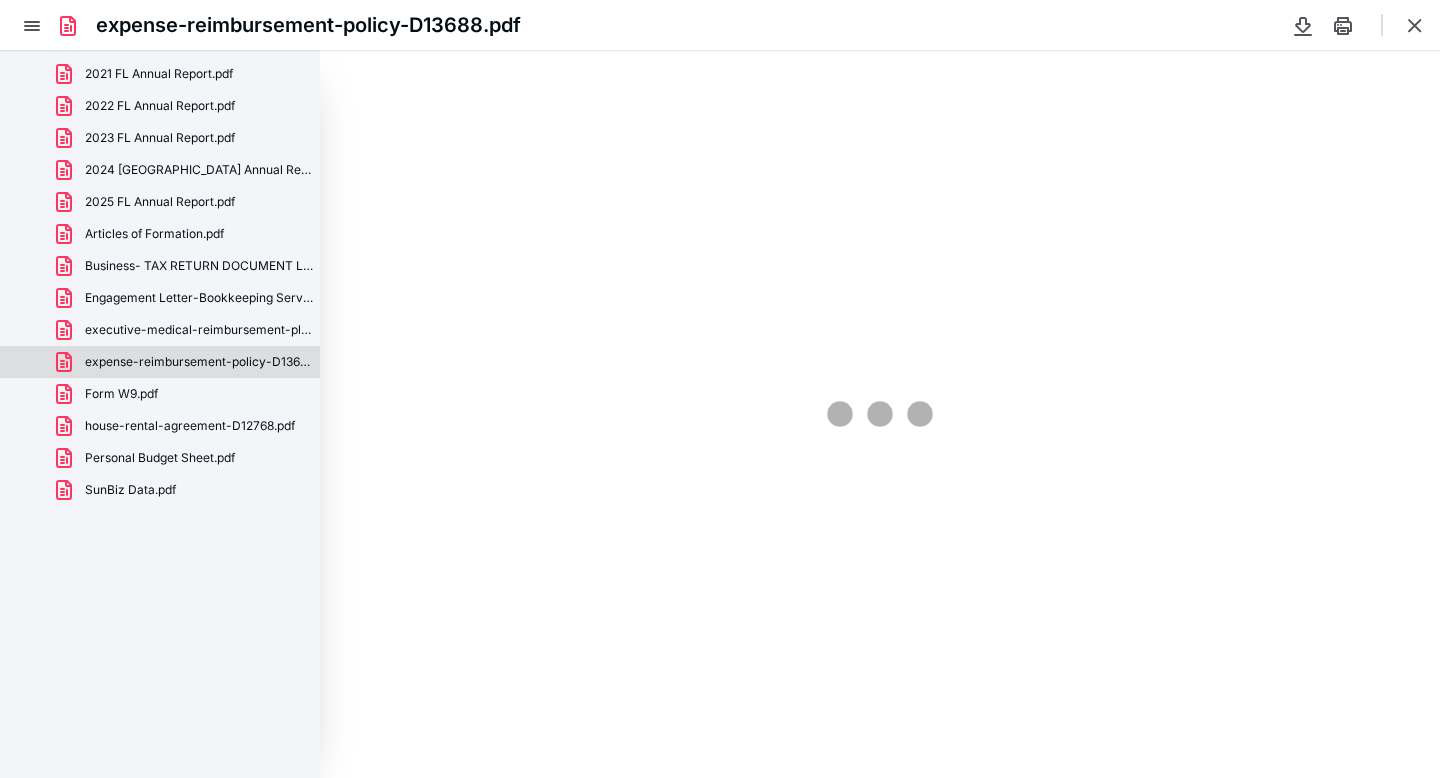 scroll, scrollTop: 39, scrollLeft: 0, axis: vertical 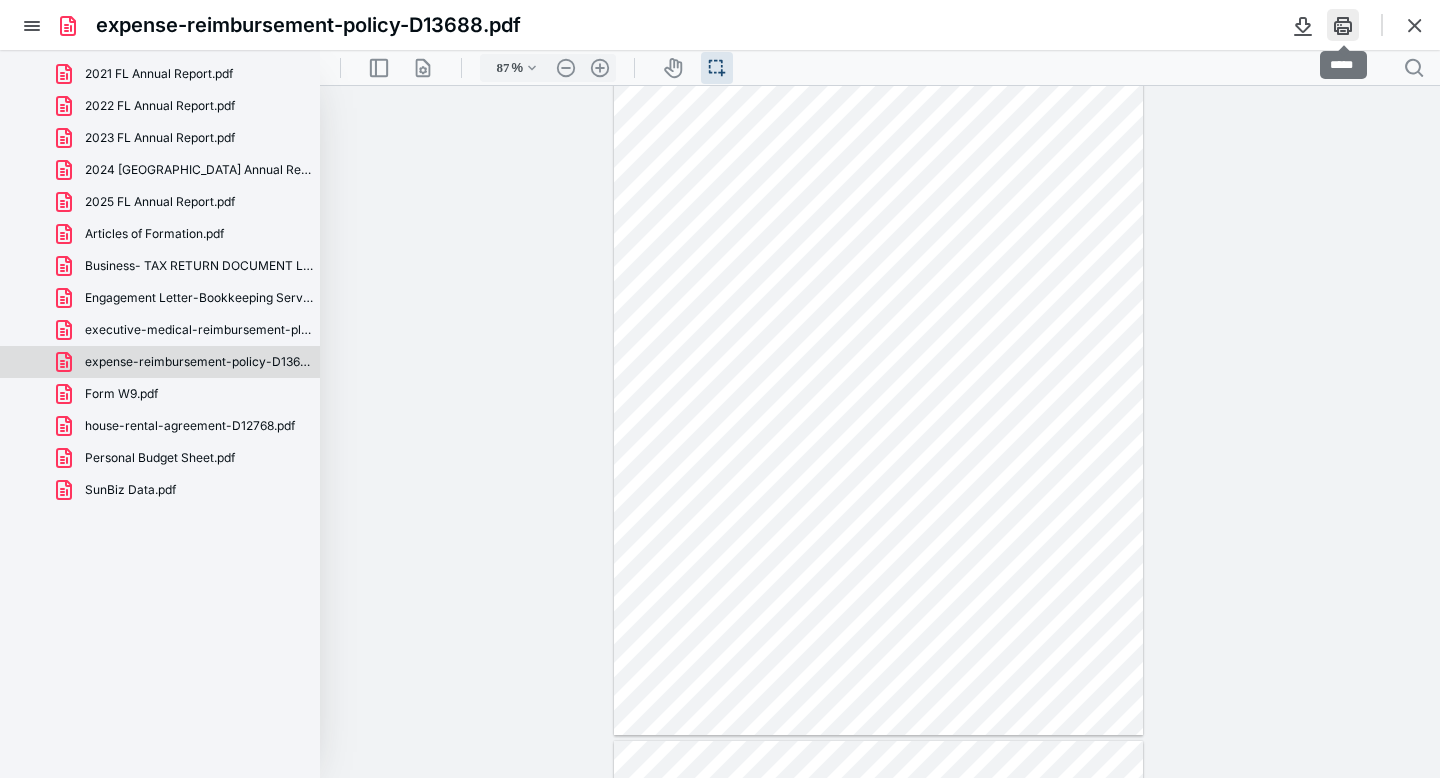 click at bounding box center [1343, 25] 